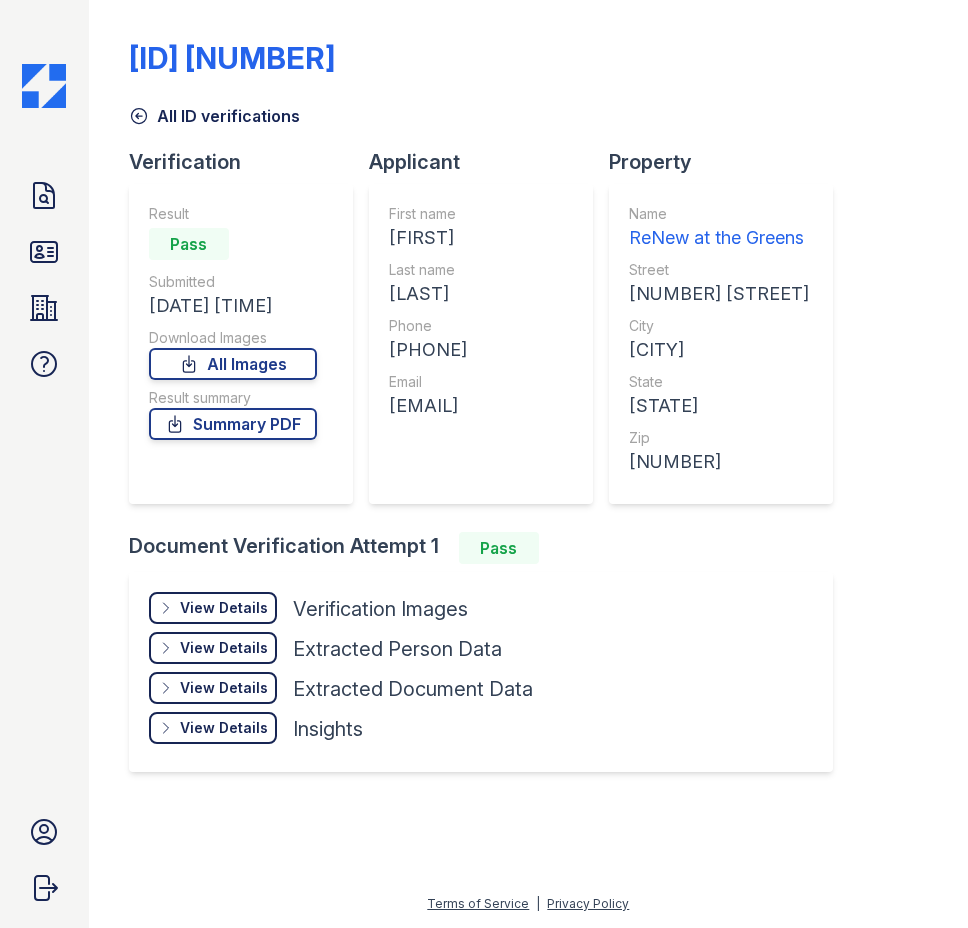 scroll, scrollTop: 0, scrollLeft: 0, axis: both 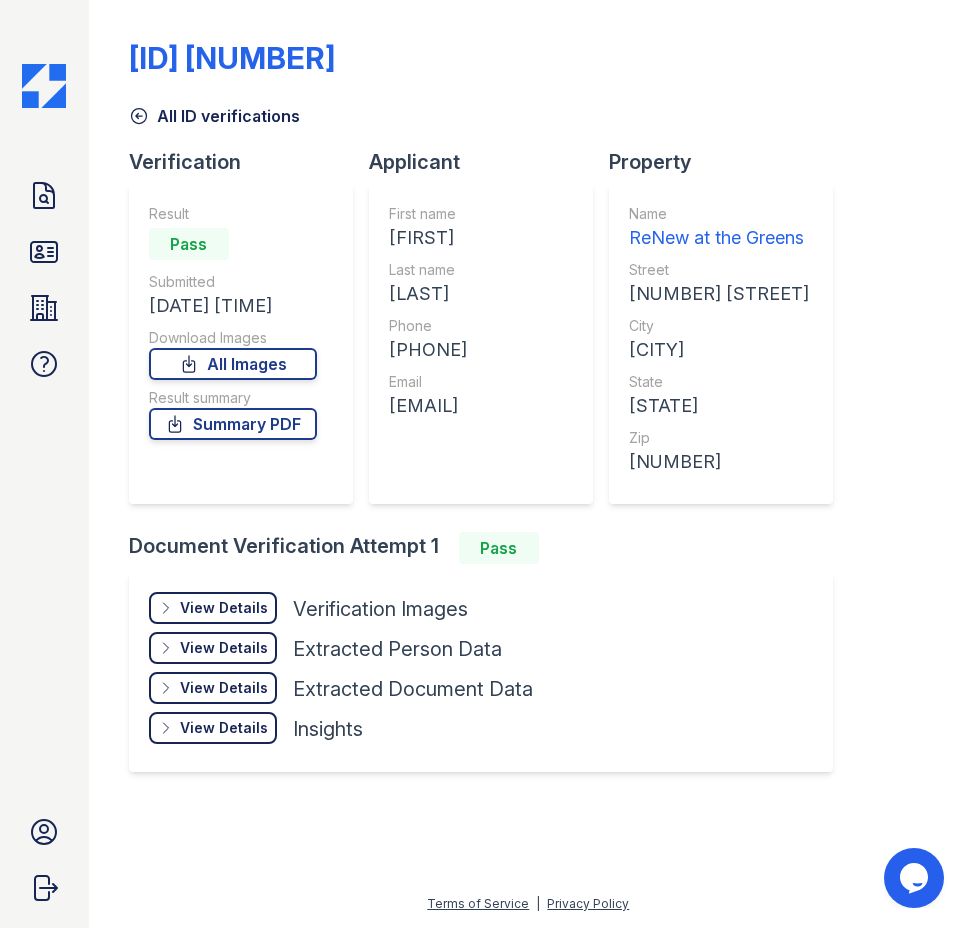 click on "View Details" at bounding box center (224, 608) 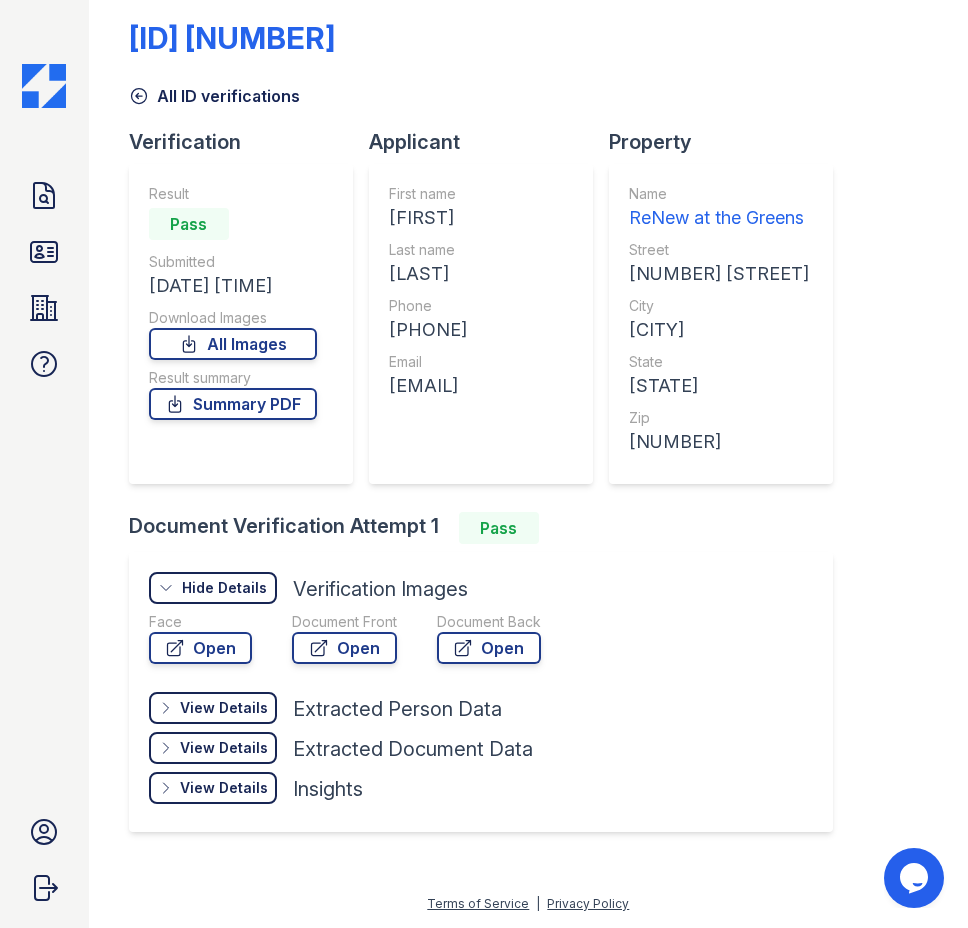 scroll, scrollTop: 368, scrollLeft: 0, axis: vertical 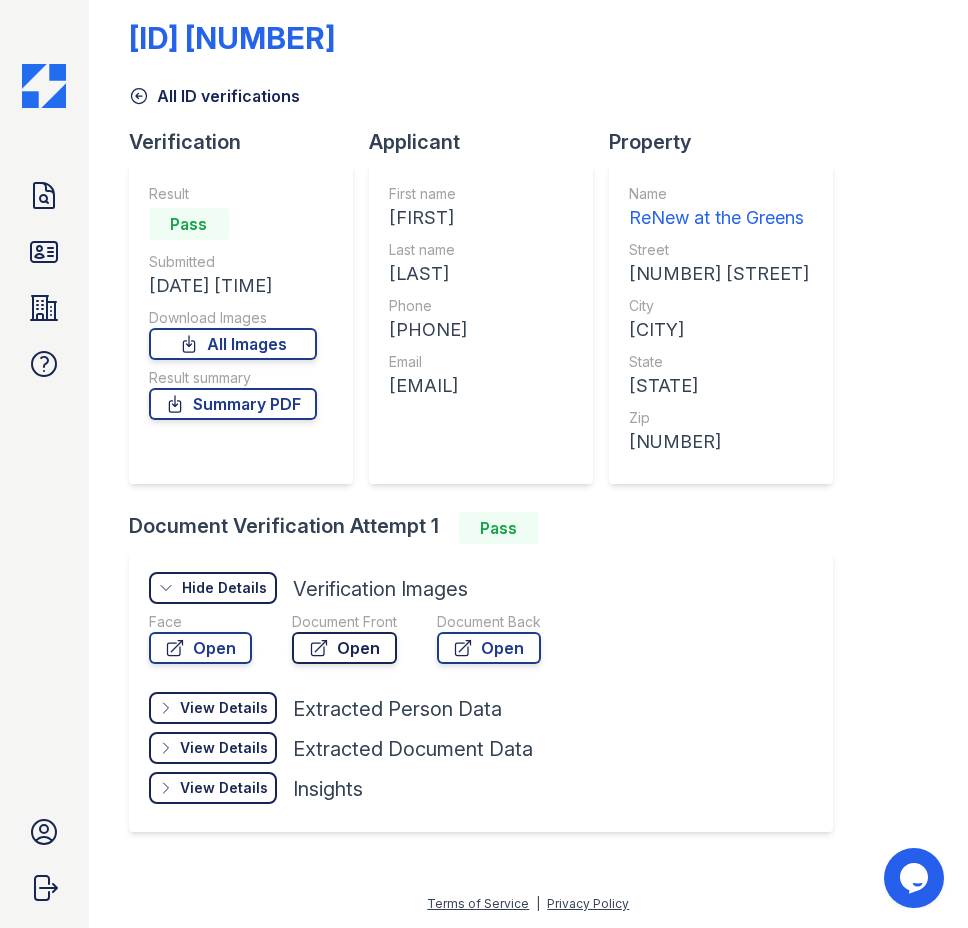 click on "Open" at bounding box center (344, 648) 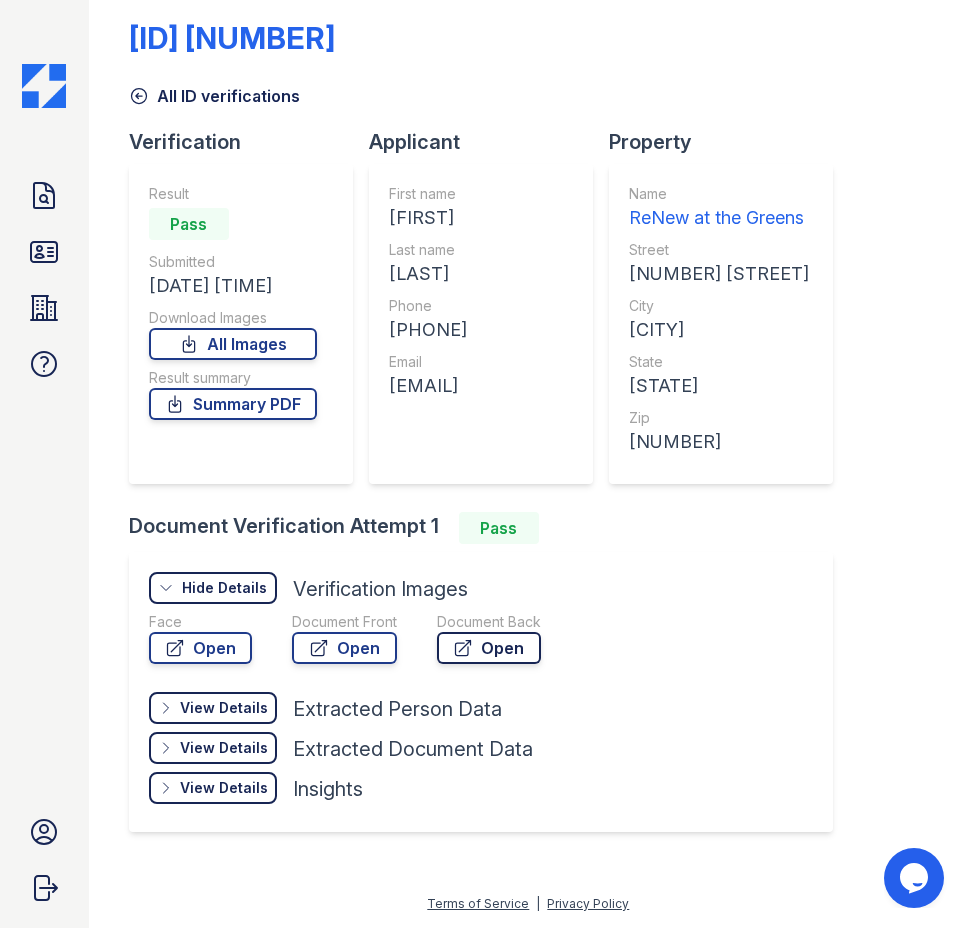 click on "Open" at bounding box center [489, 648] 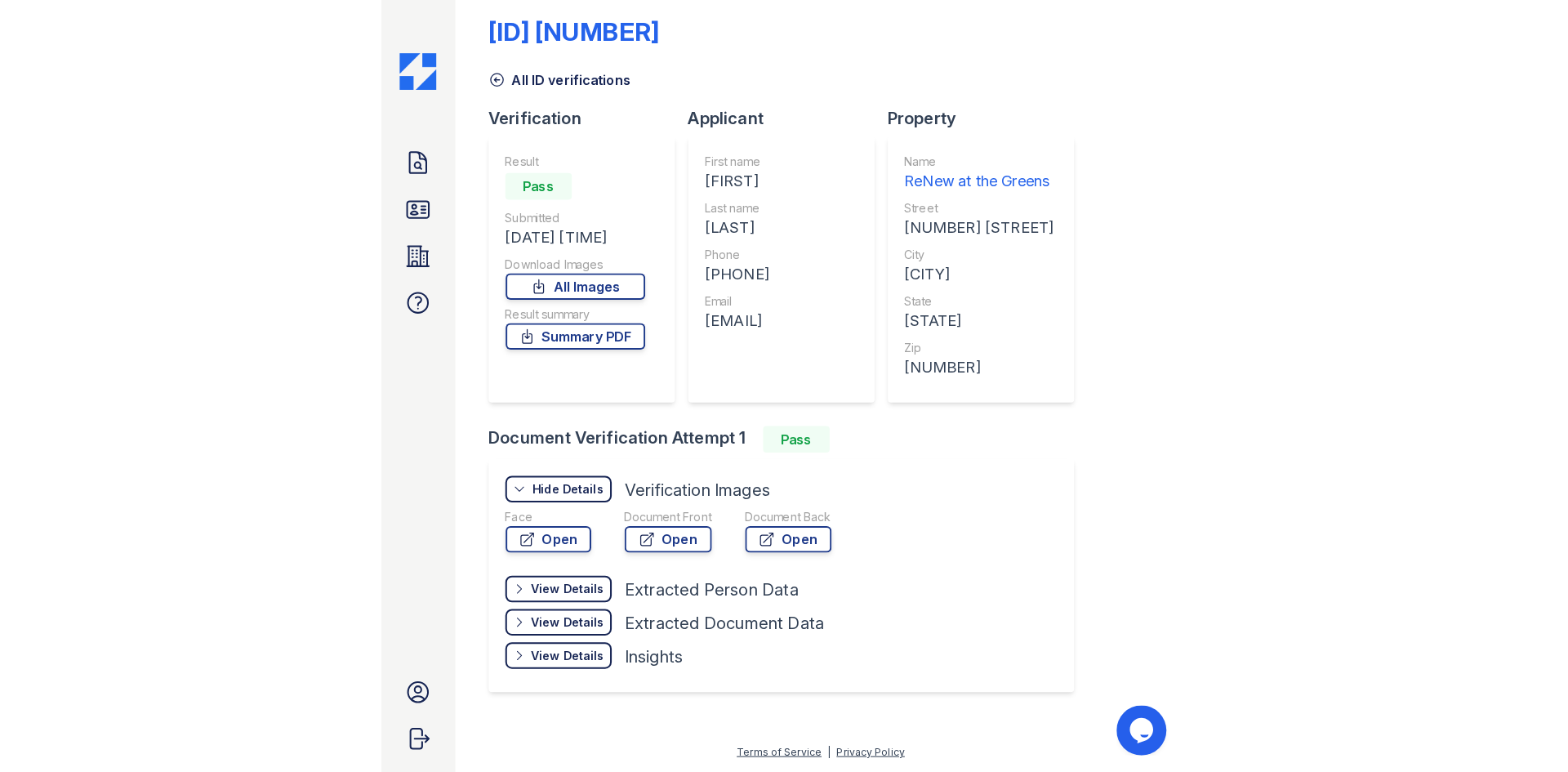 scroll, scrollTop: 0, scrollLeft: 0, axis: both 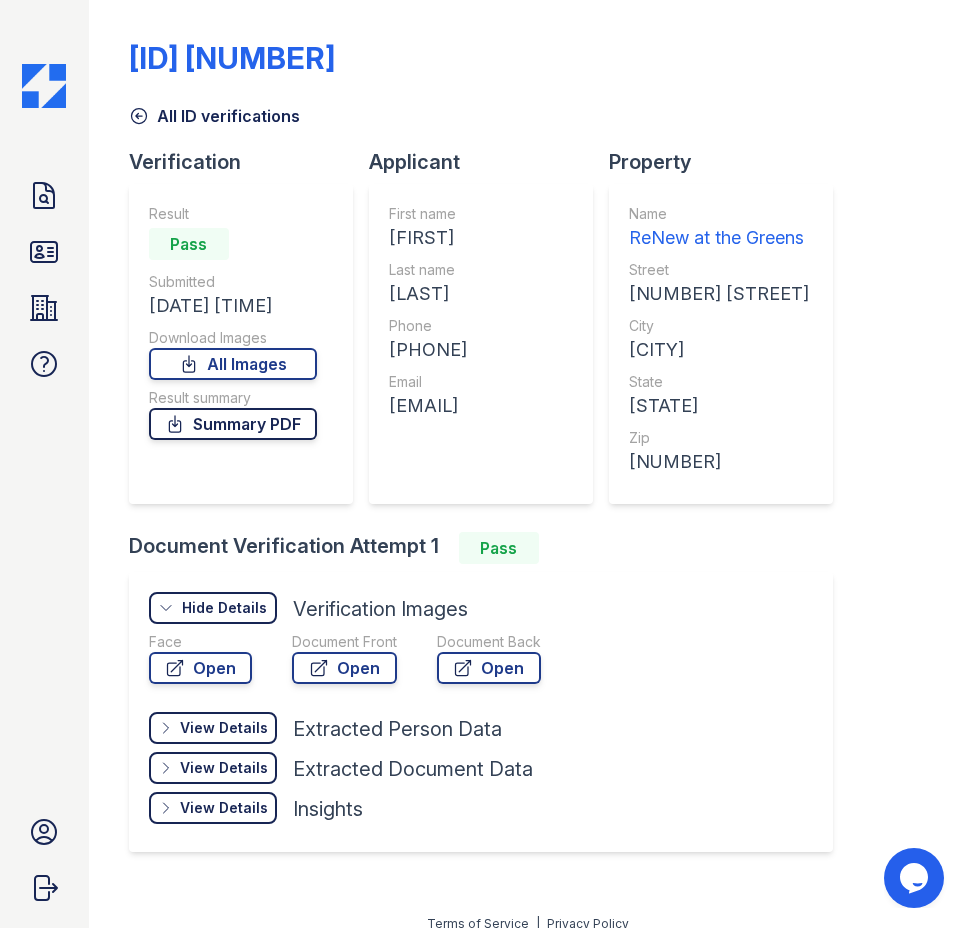 click on "Summary PDF" at bounding box center [233, 424] 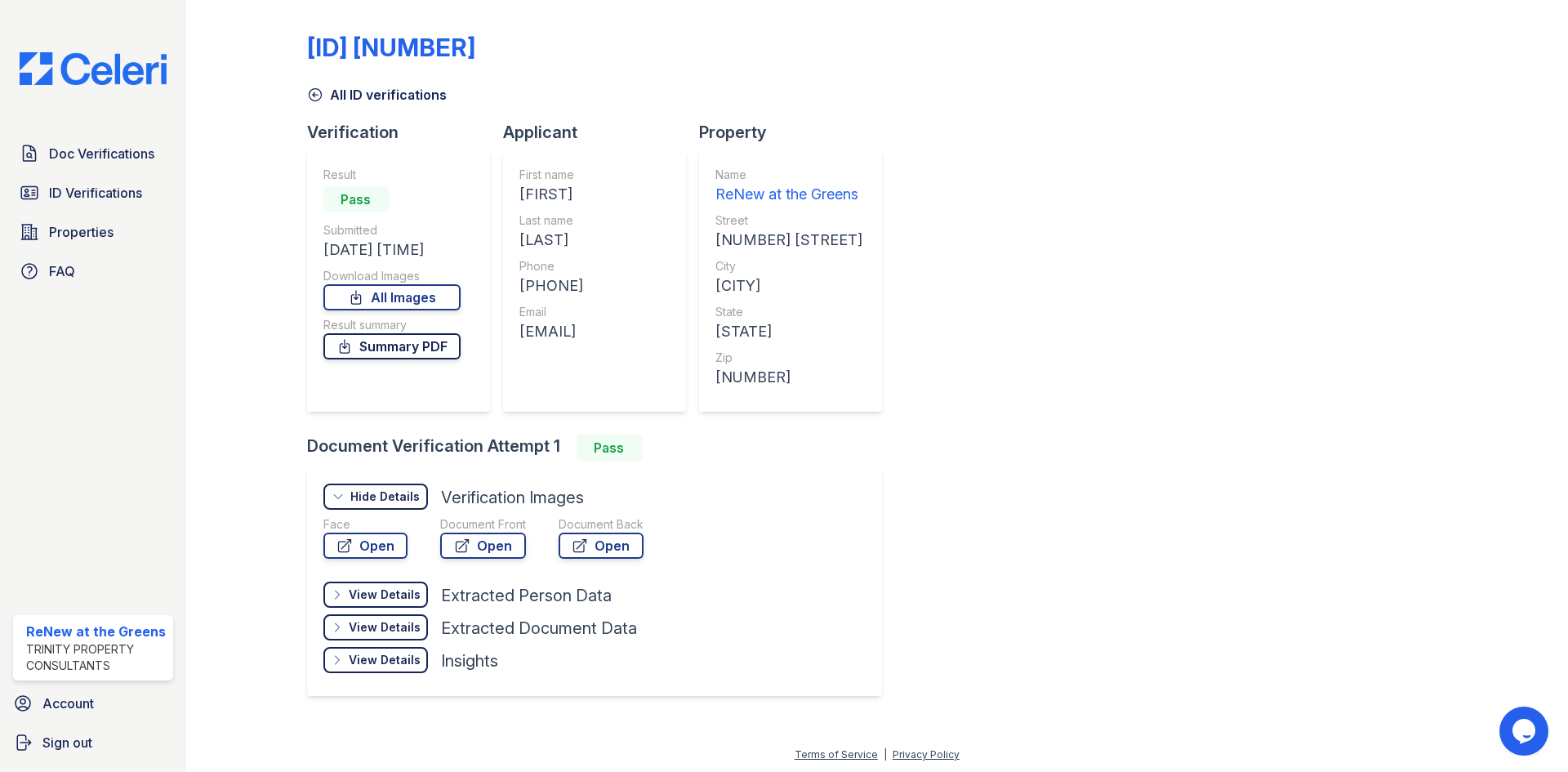 click on "Summary PDF" at bounding box center [392, 346] 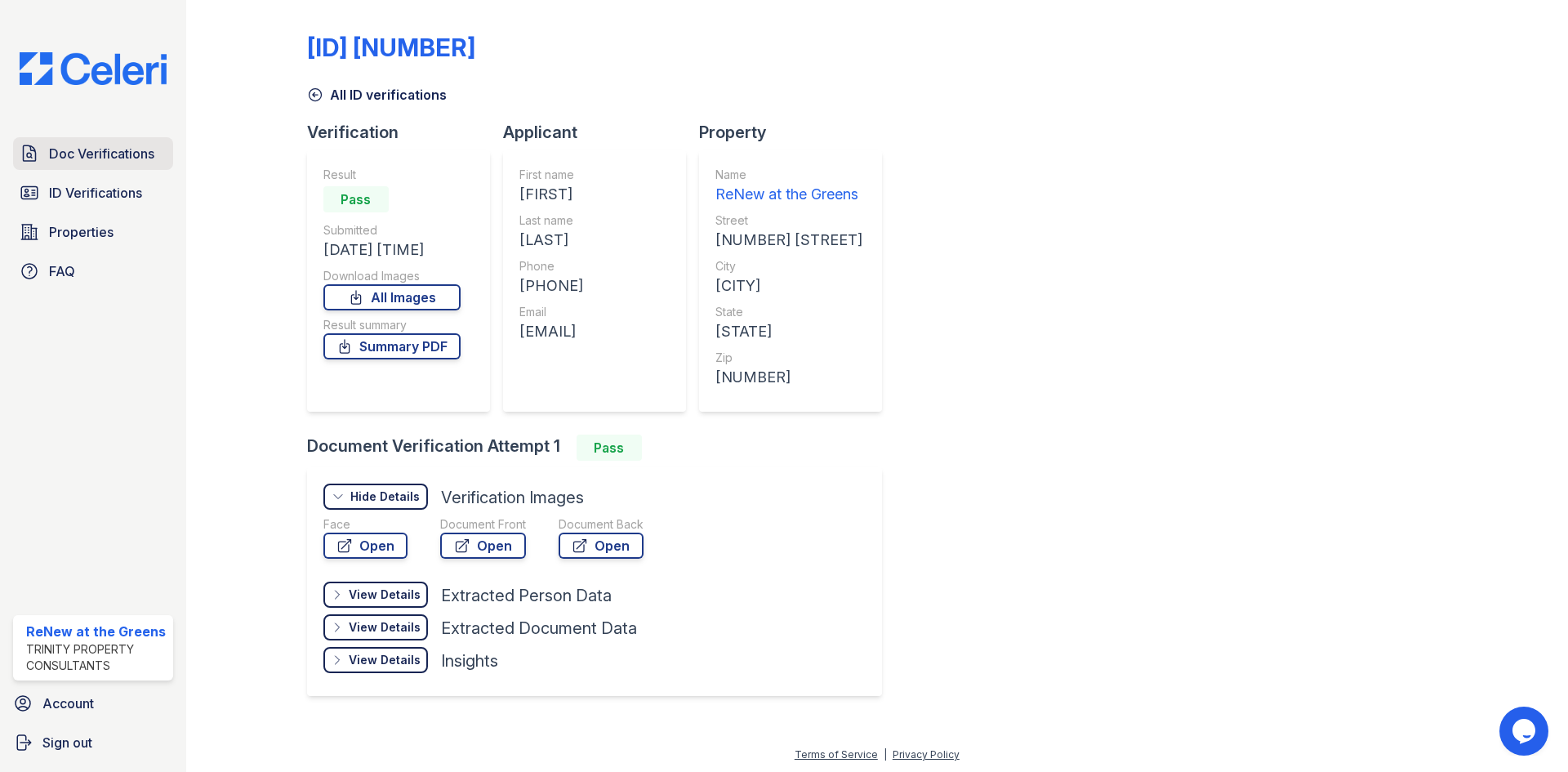 click on "Doc Verifications" at bounding box center [101, 154] 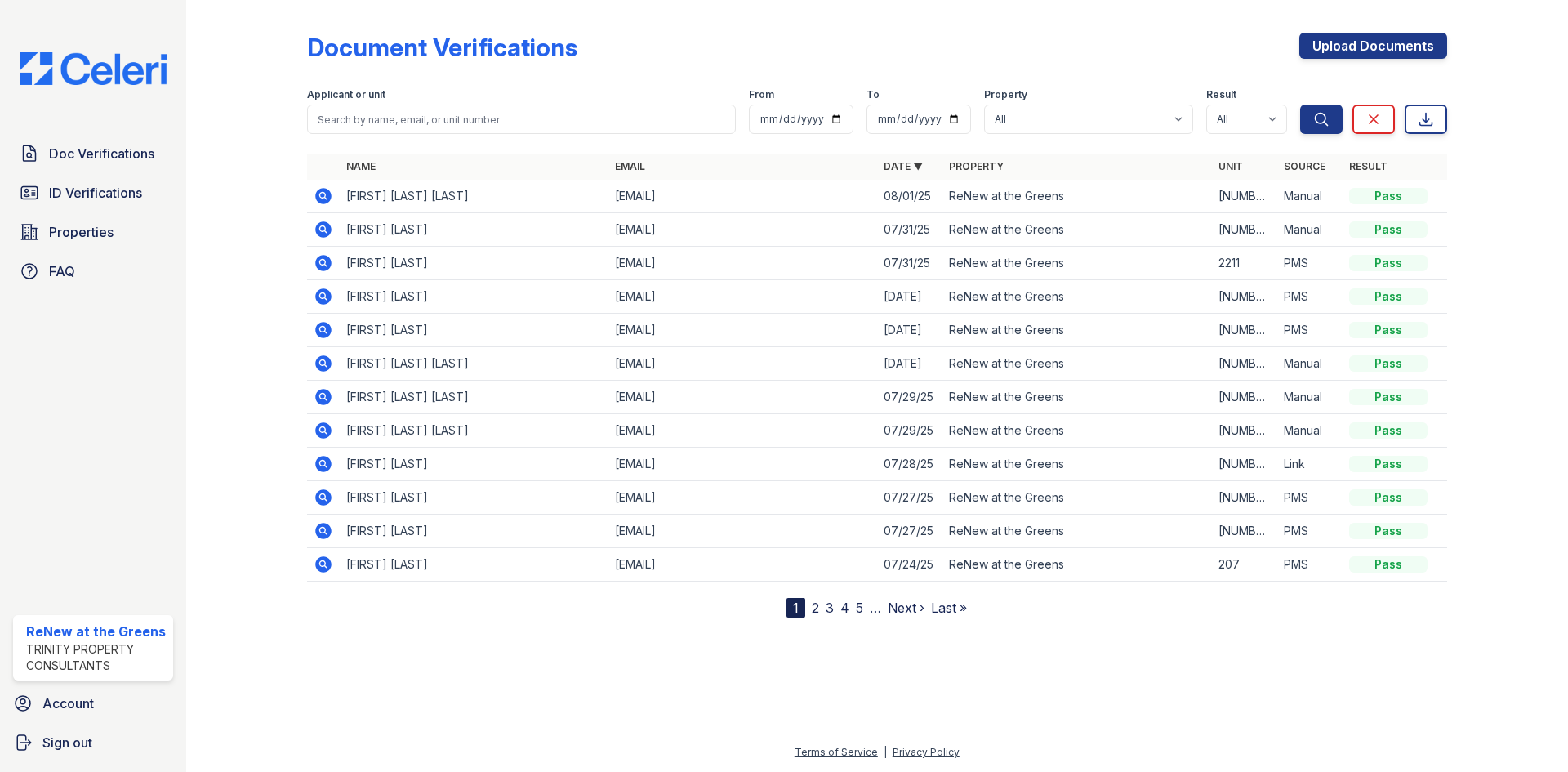 click 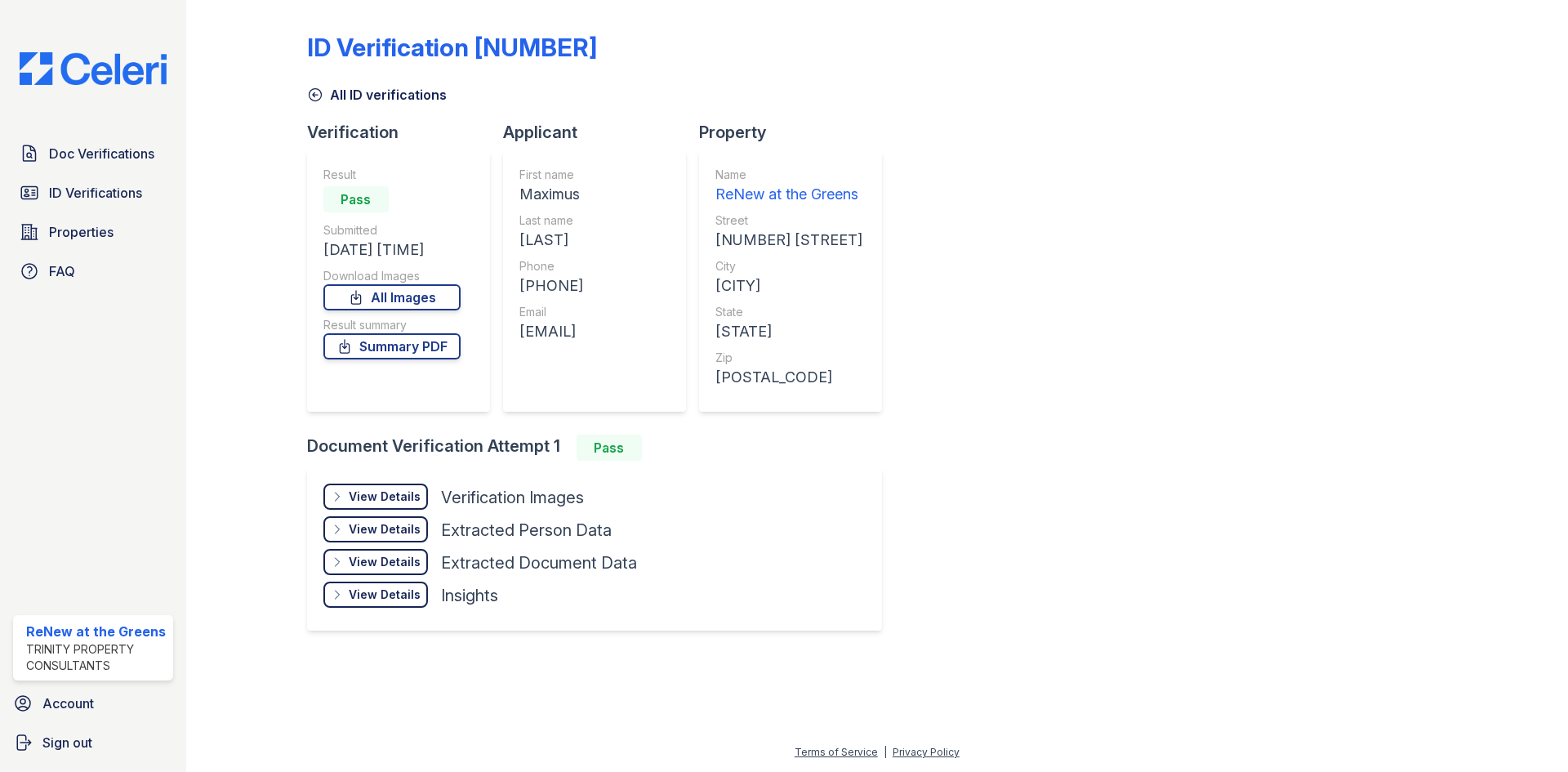 scroll, scrollTop: 0, scrollLeft: 0, axis: both 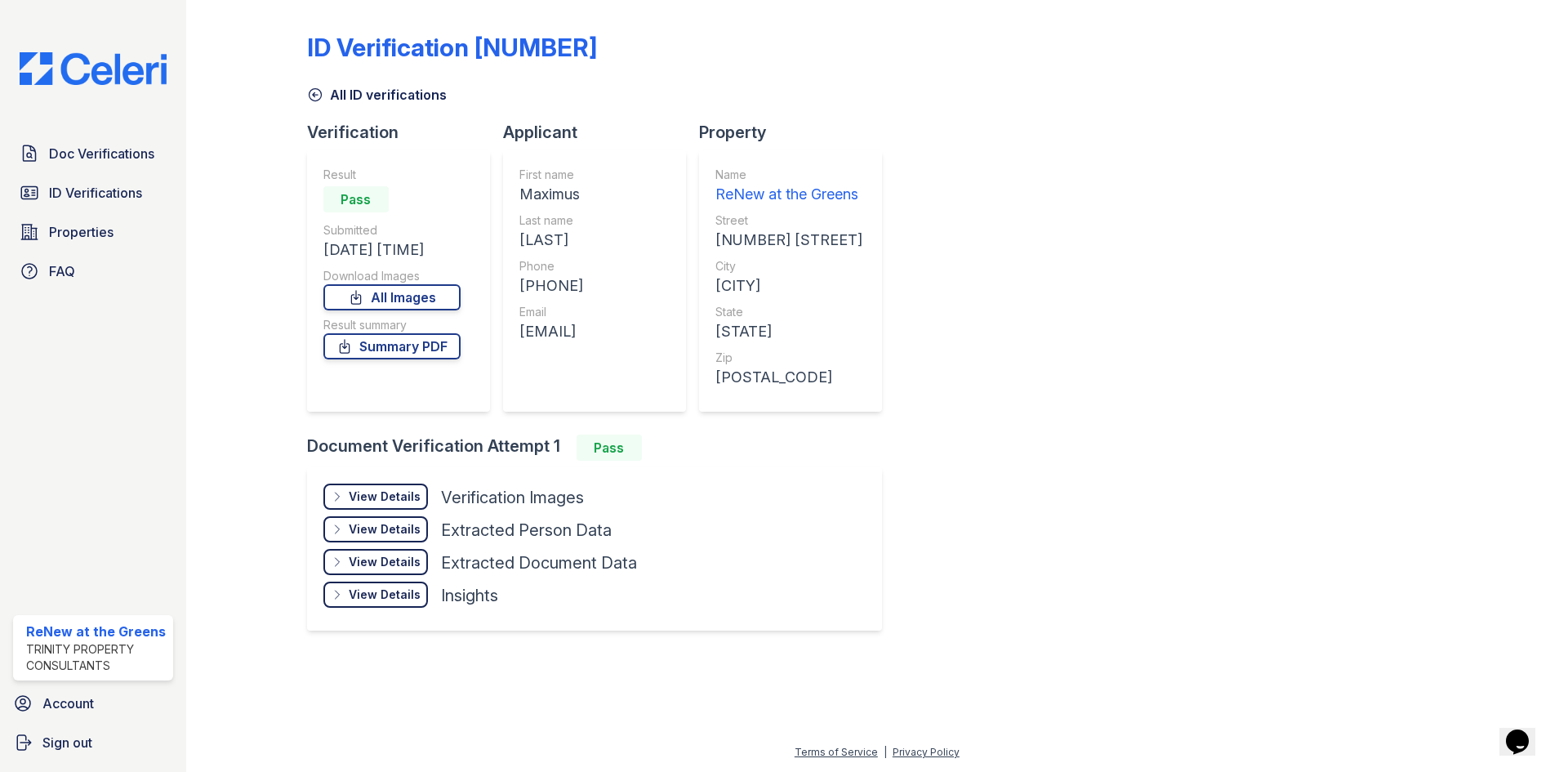 click on "View Details" at bounding box center [385, 497] 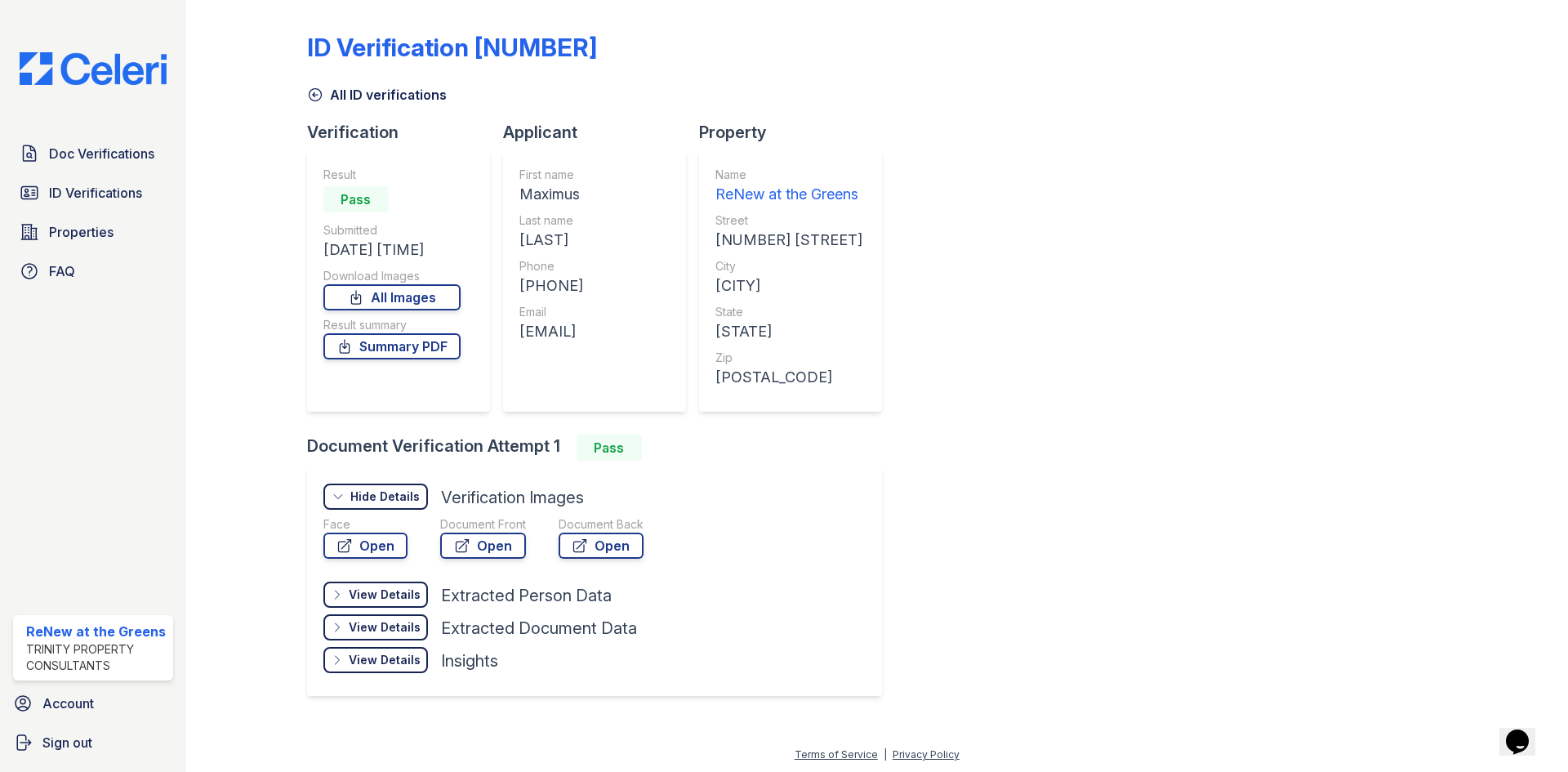 click on "Face" at bounding box center (365, 524) 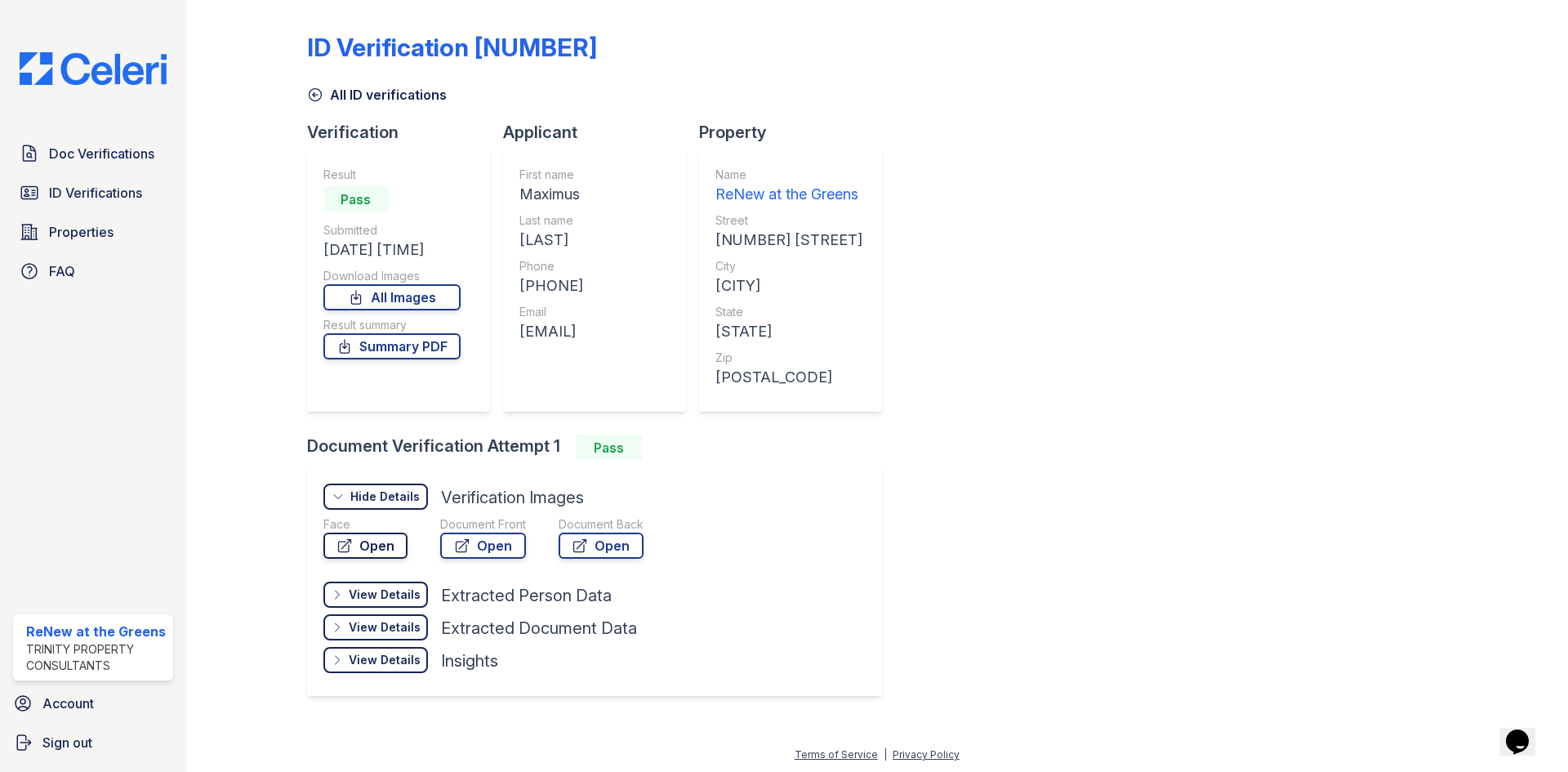 click on "Open" at bounding box center (365, 546) 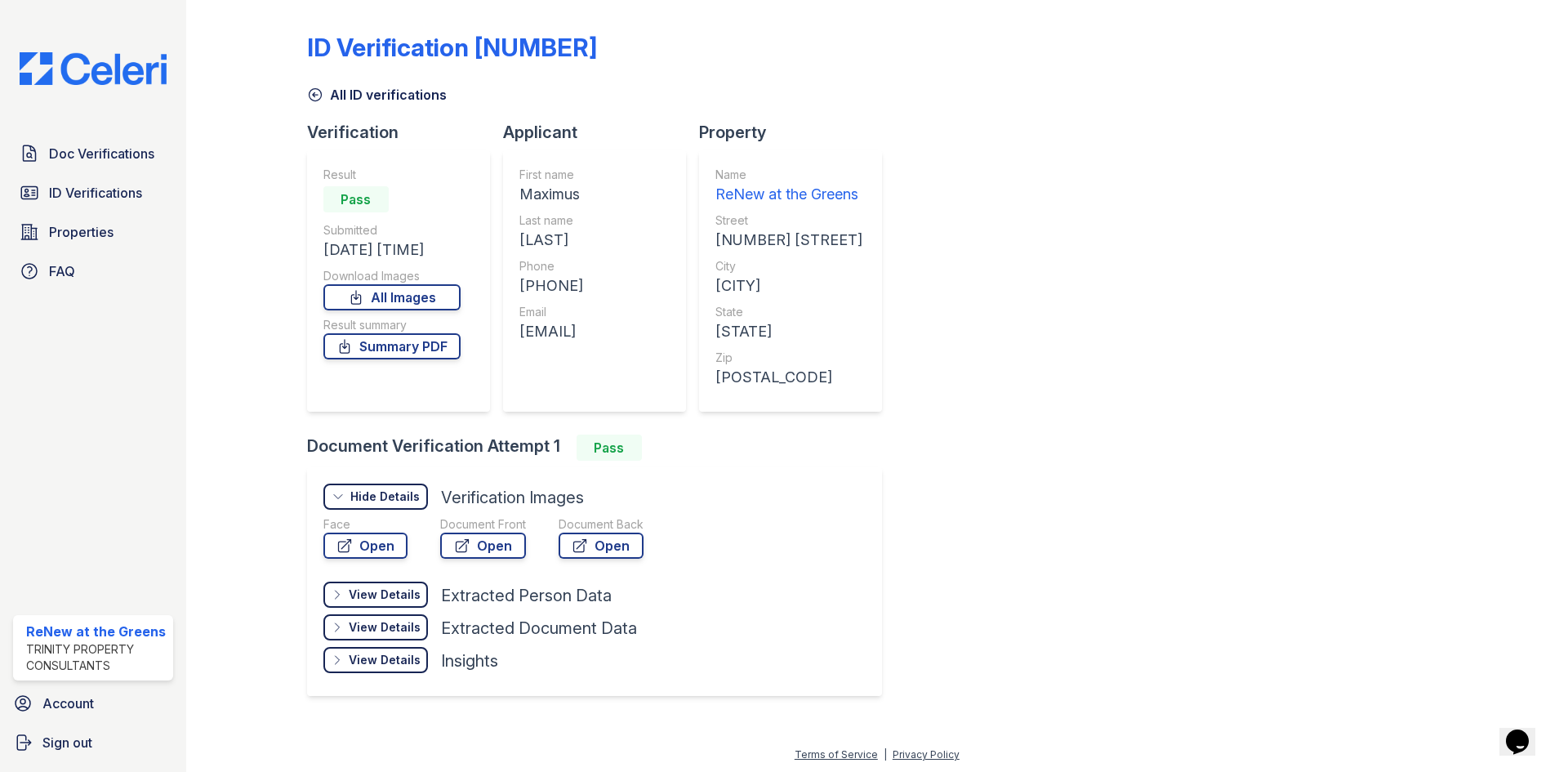 click on "All ID verifications" at bounding box center [376, 95] 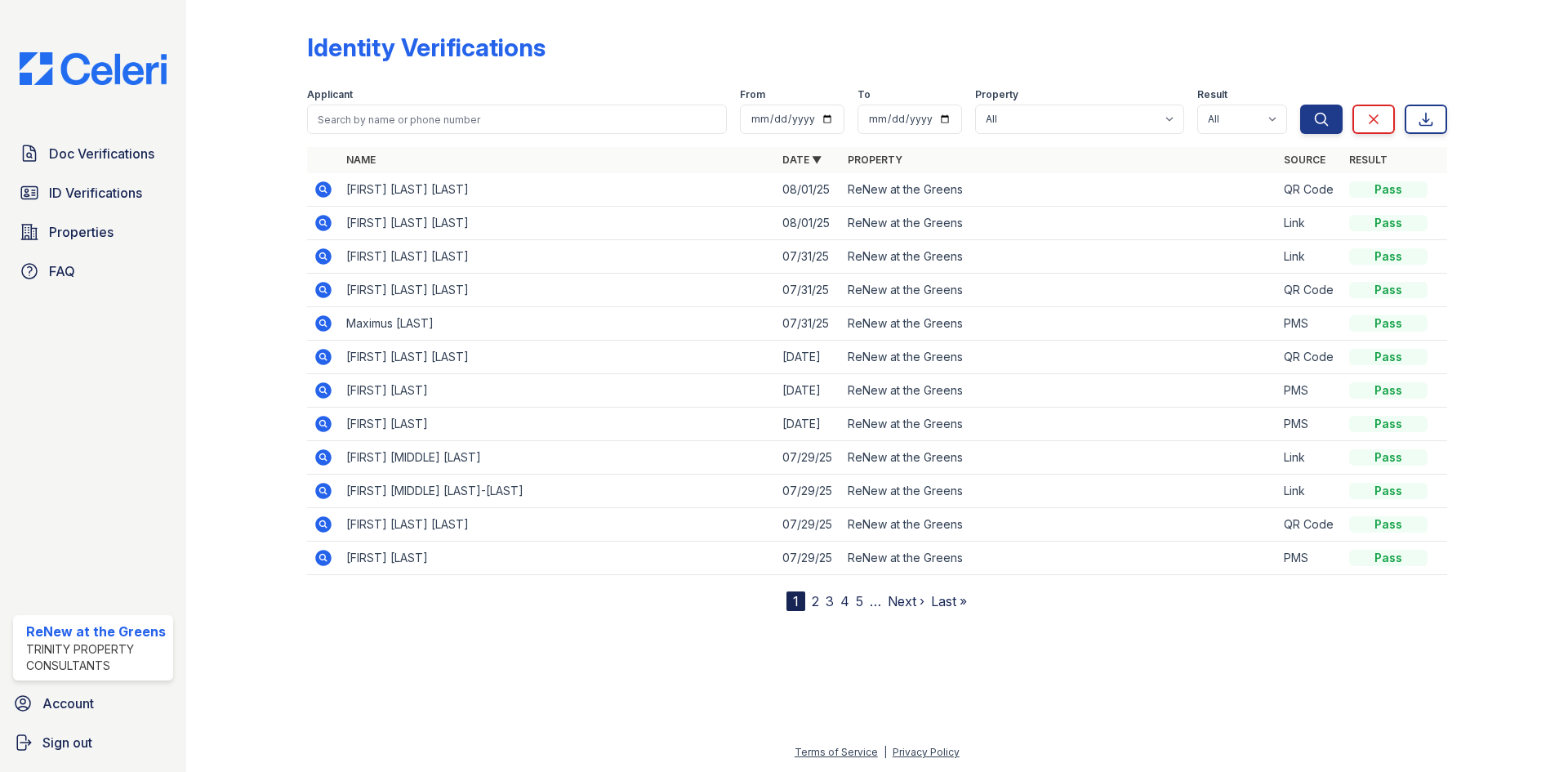 click 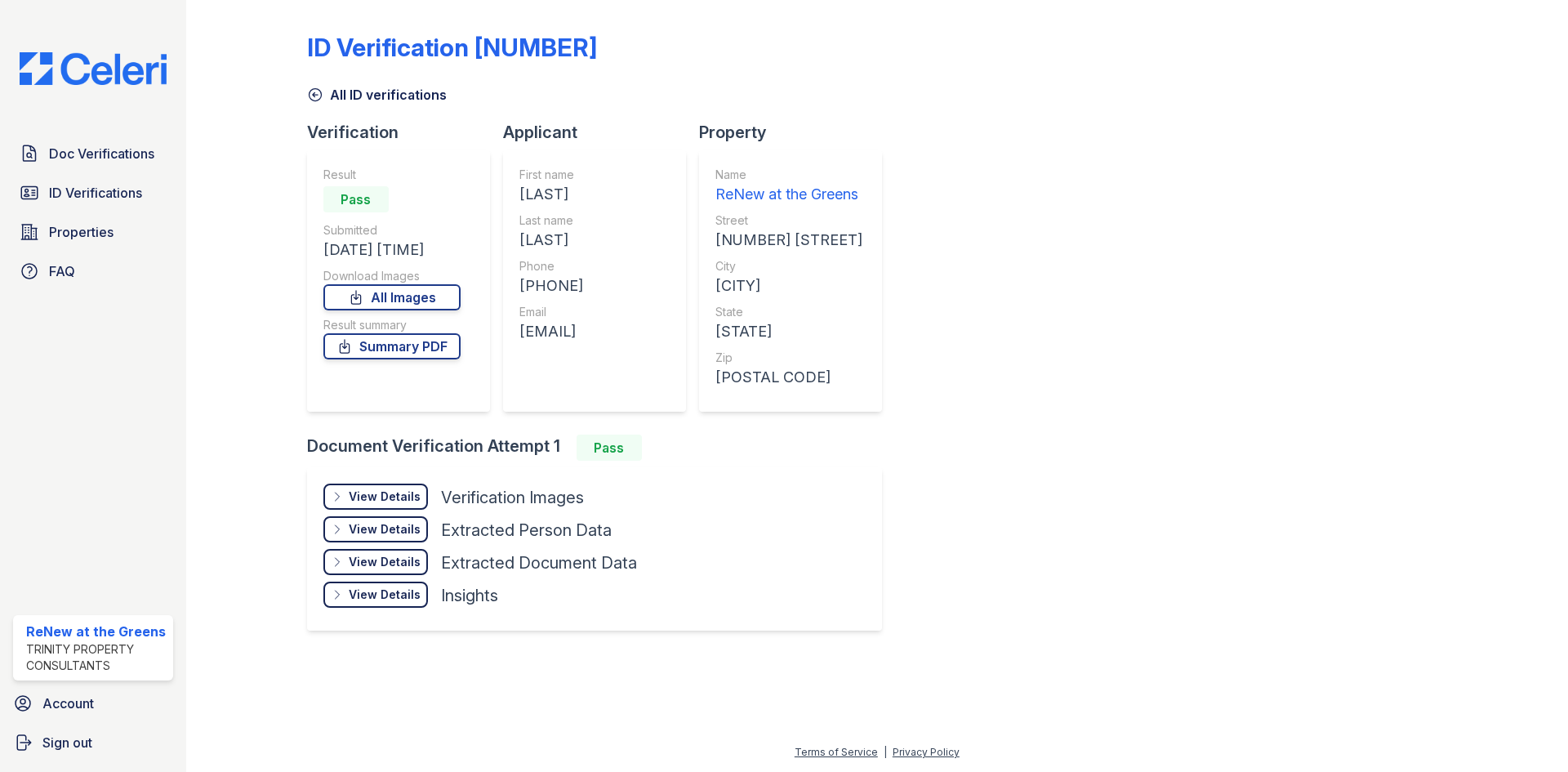 scroll, scrollTop: 0, scrollLeft: 0, axis: both 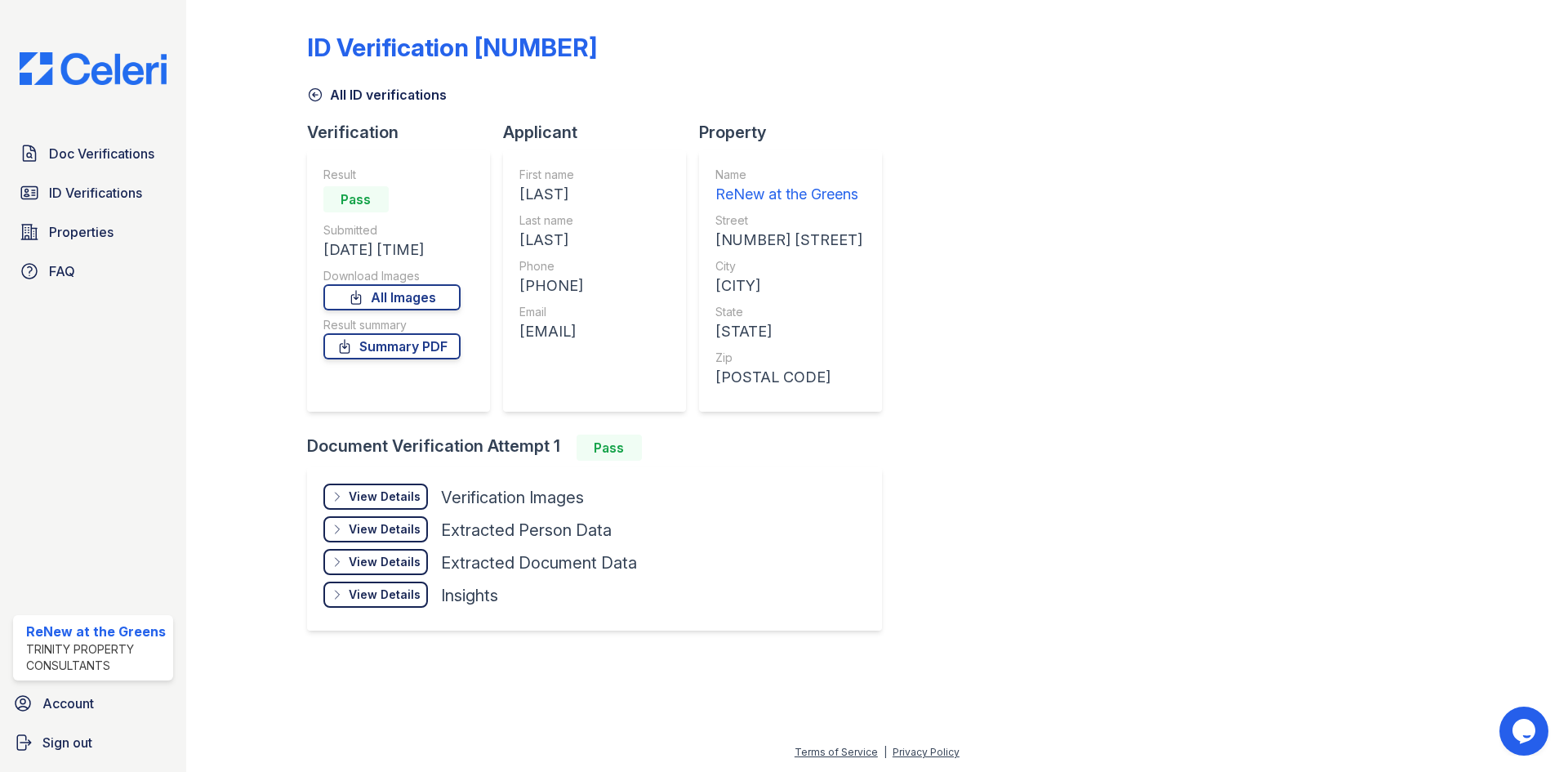 click on "View Details" at bounding box center (385, 497) 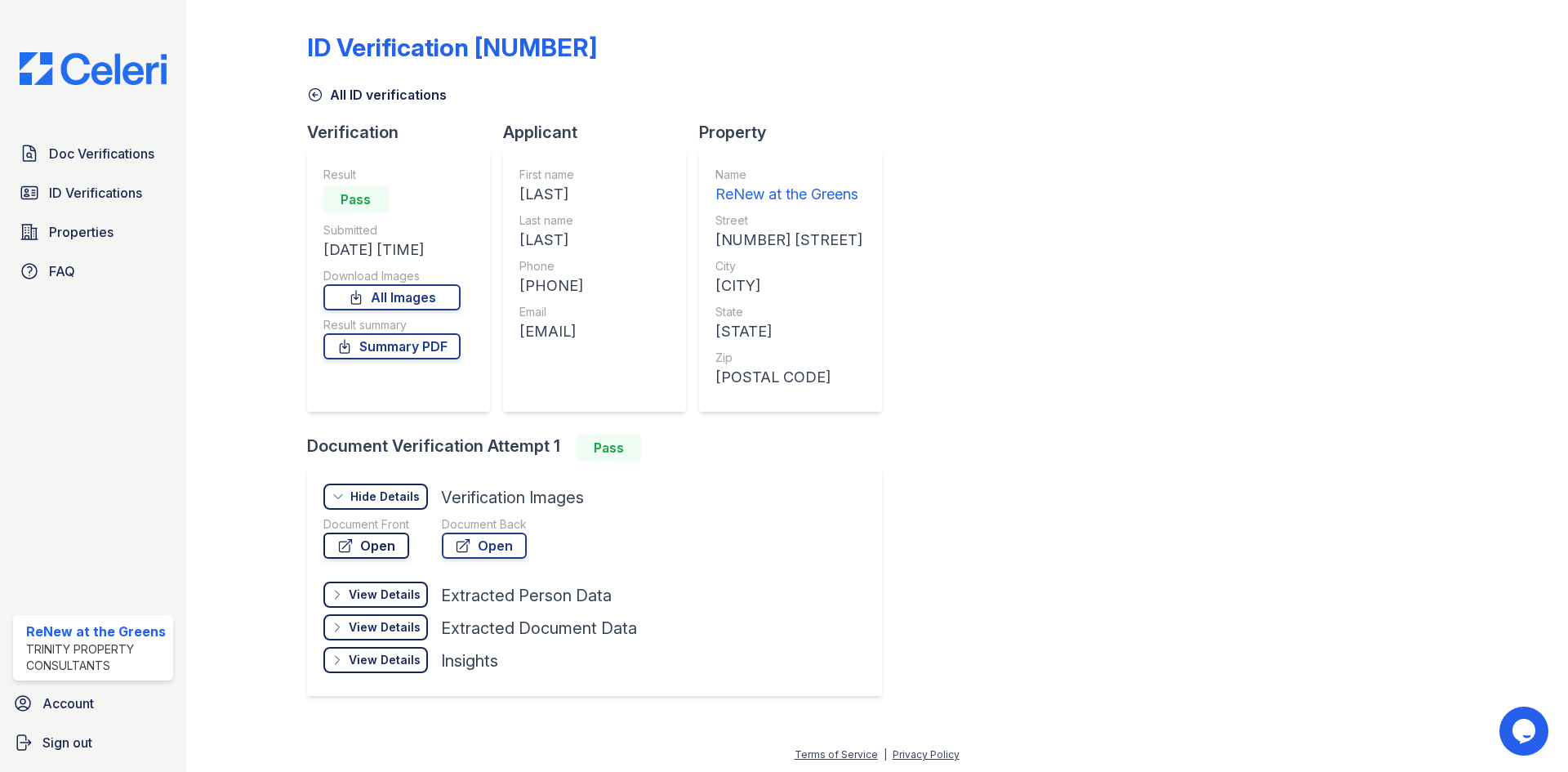click on "Open" at bounding box center [366, 546] 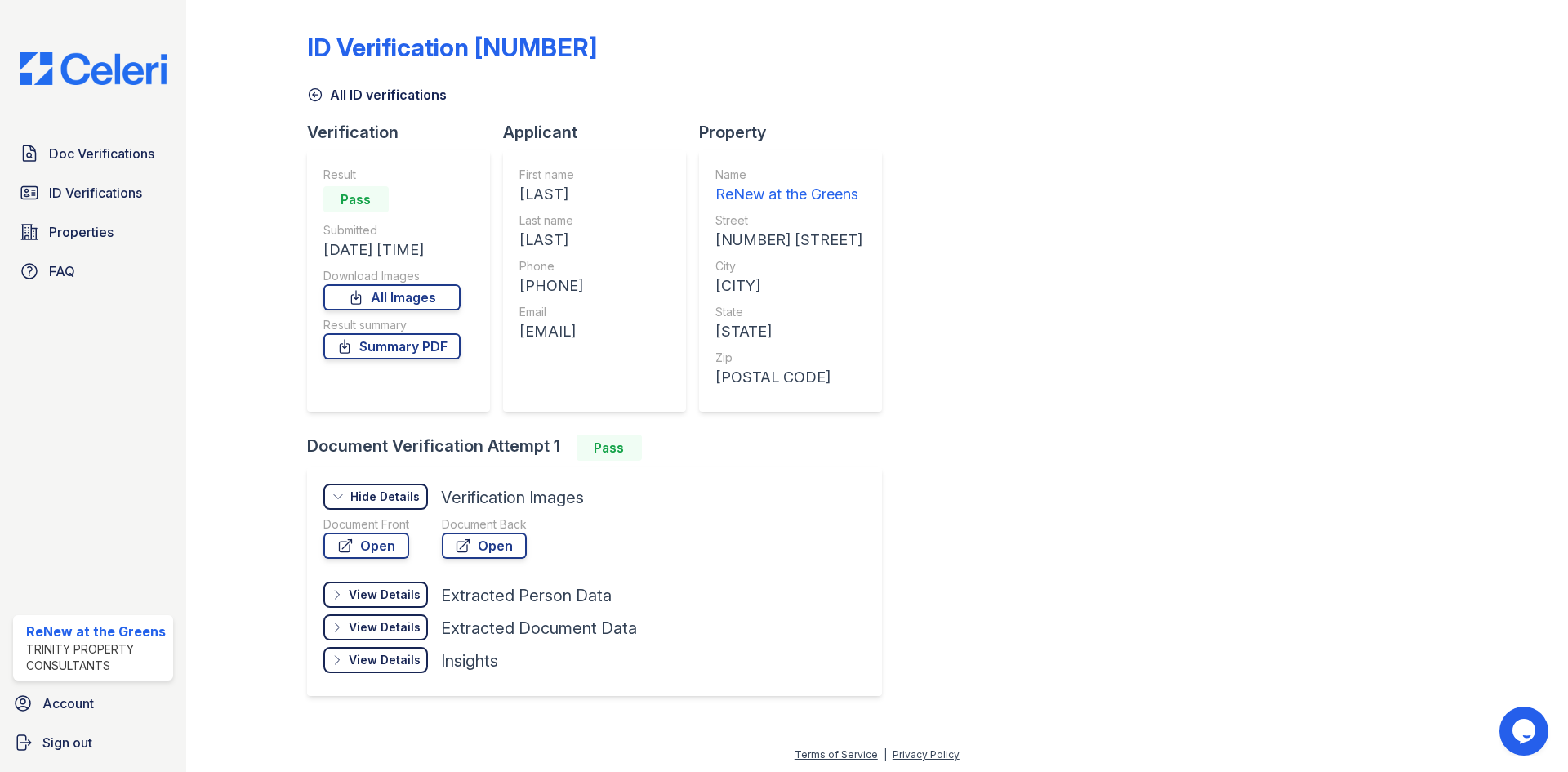click on "All ID verifications" at bounding box center [376, 95] 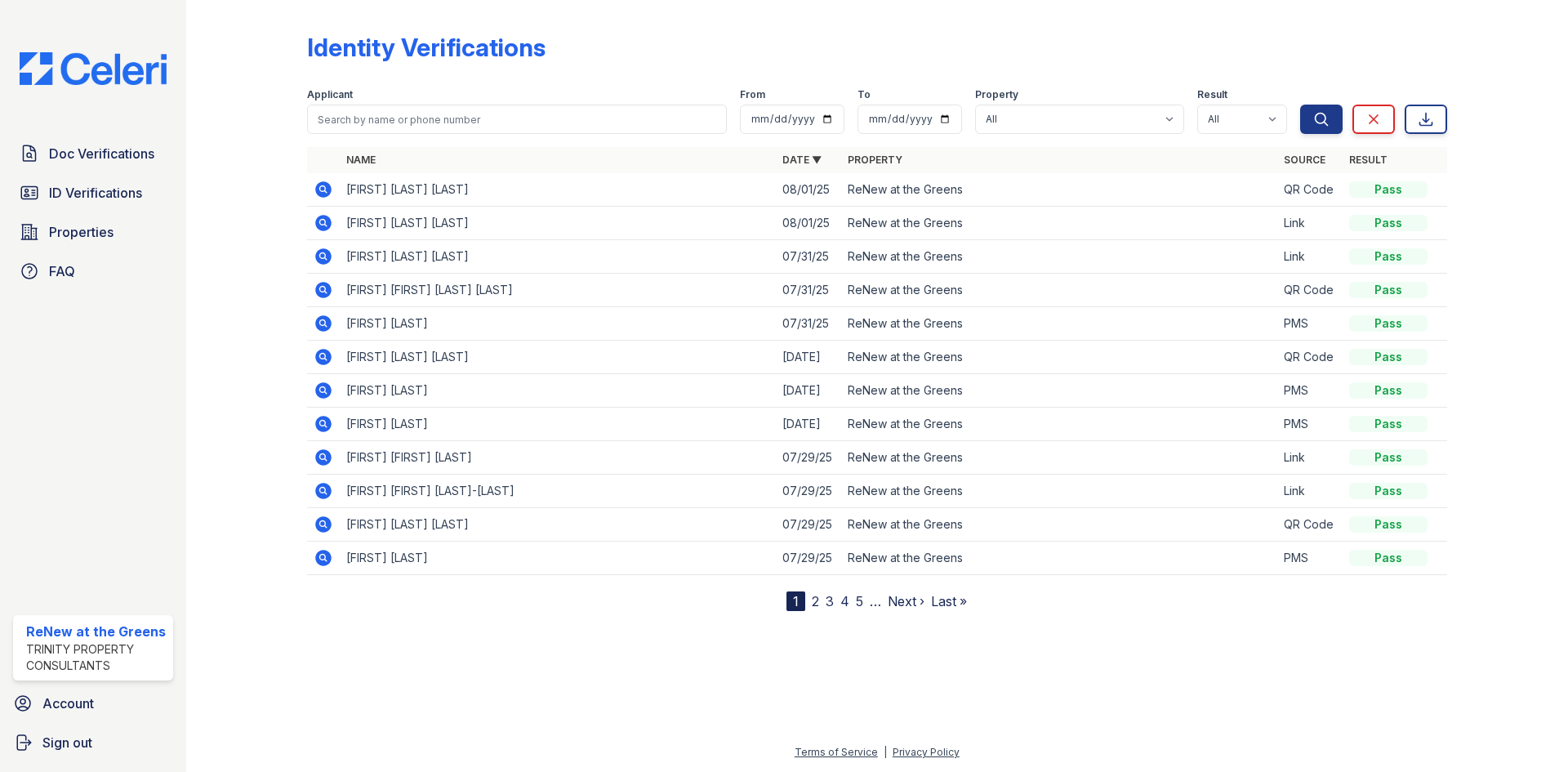 click on "2" at bounding box center [815, 601] 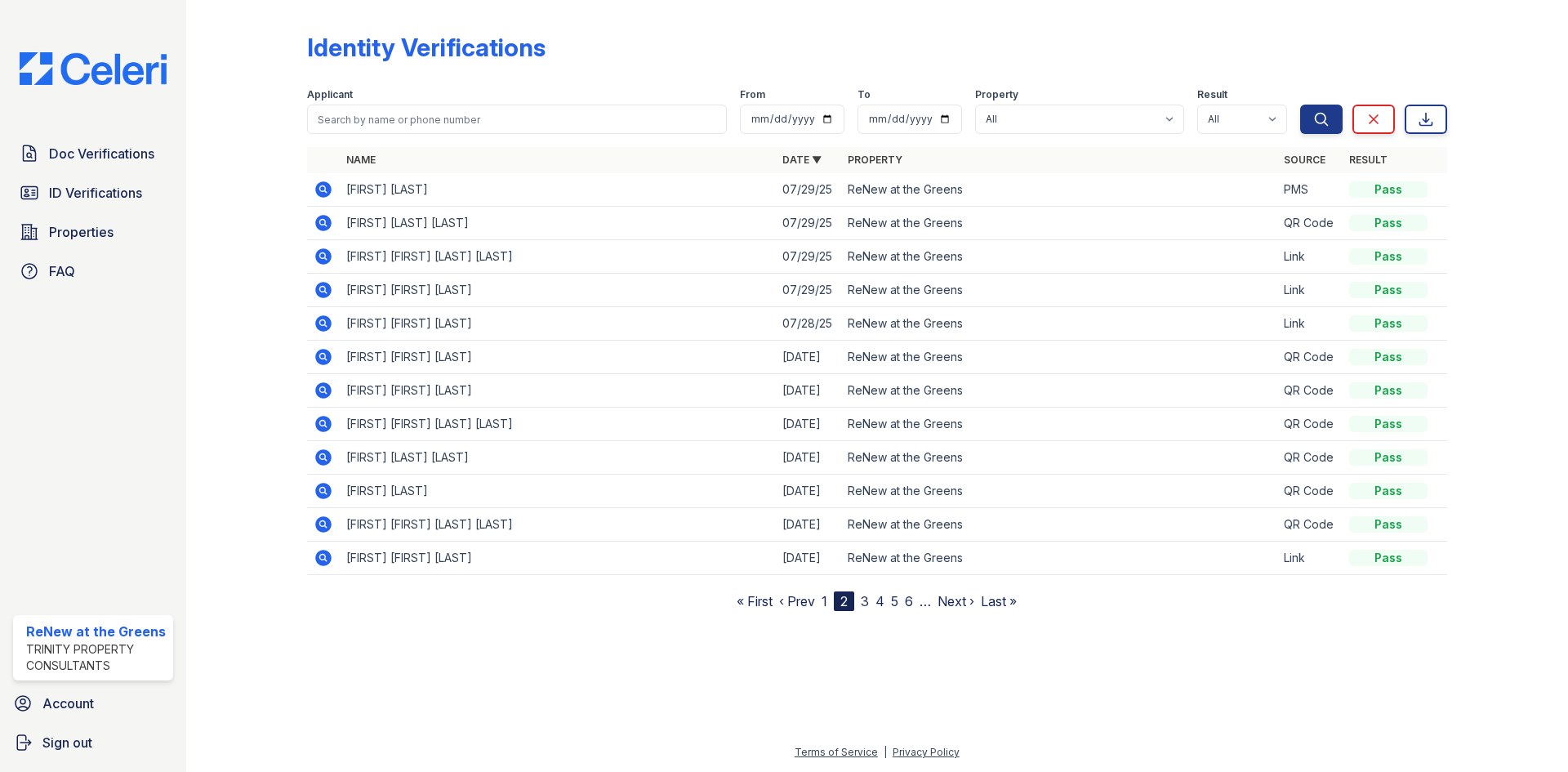 click 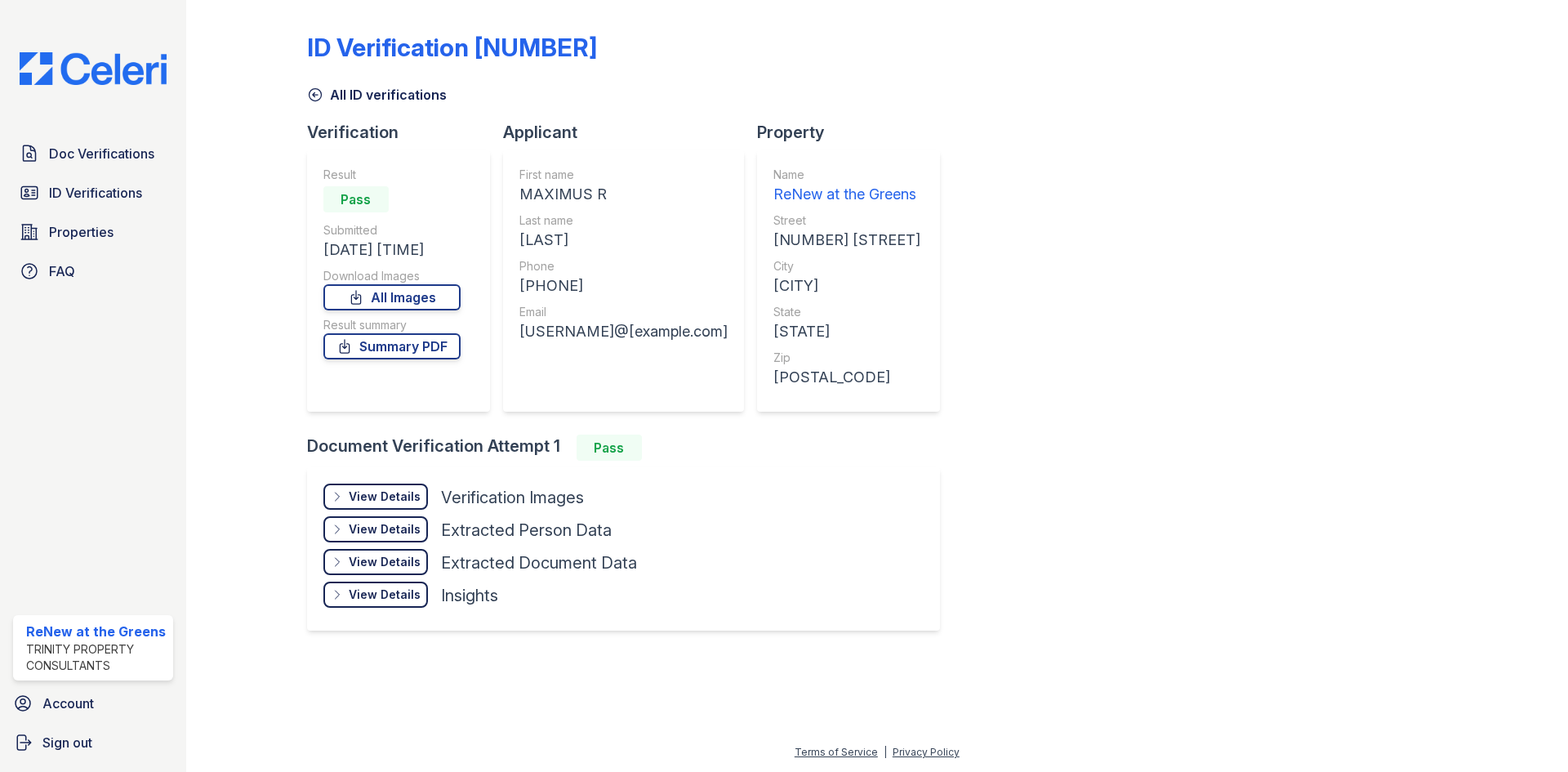 scroll, scrollTop: 0, scrollLeft: 0, axis: both 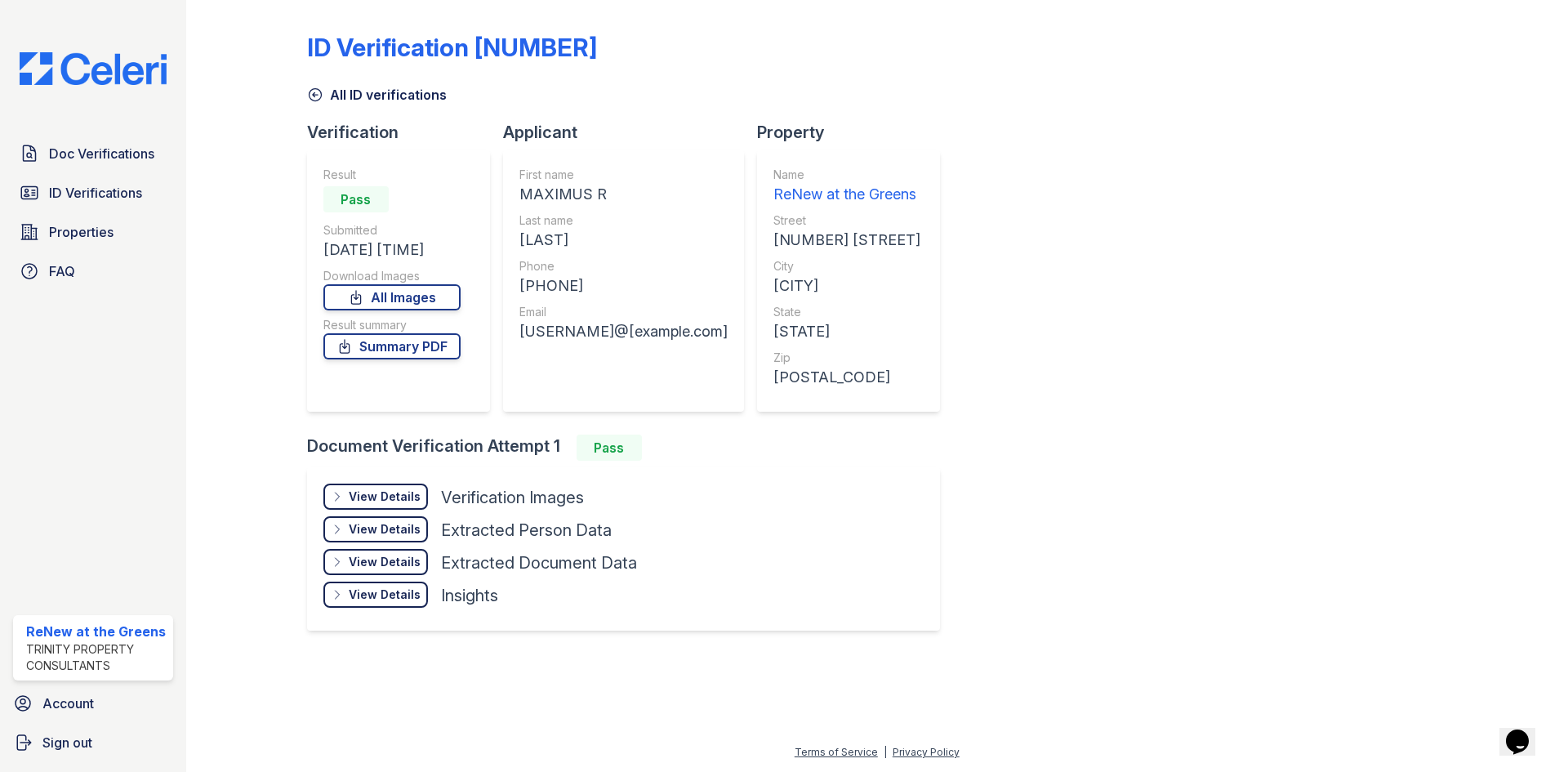 click on "View Details" at bounding box center (385, 497) 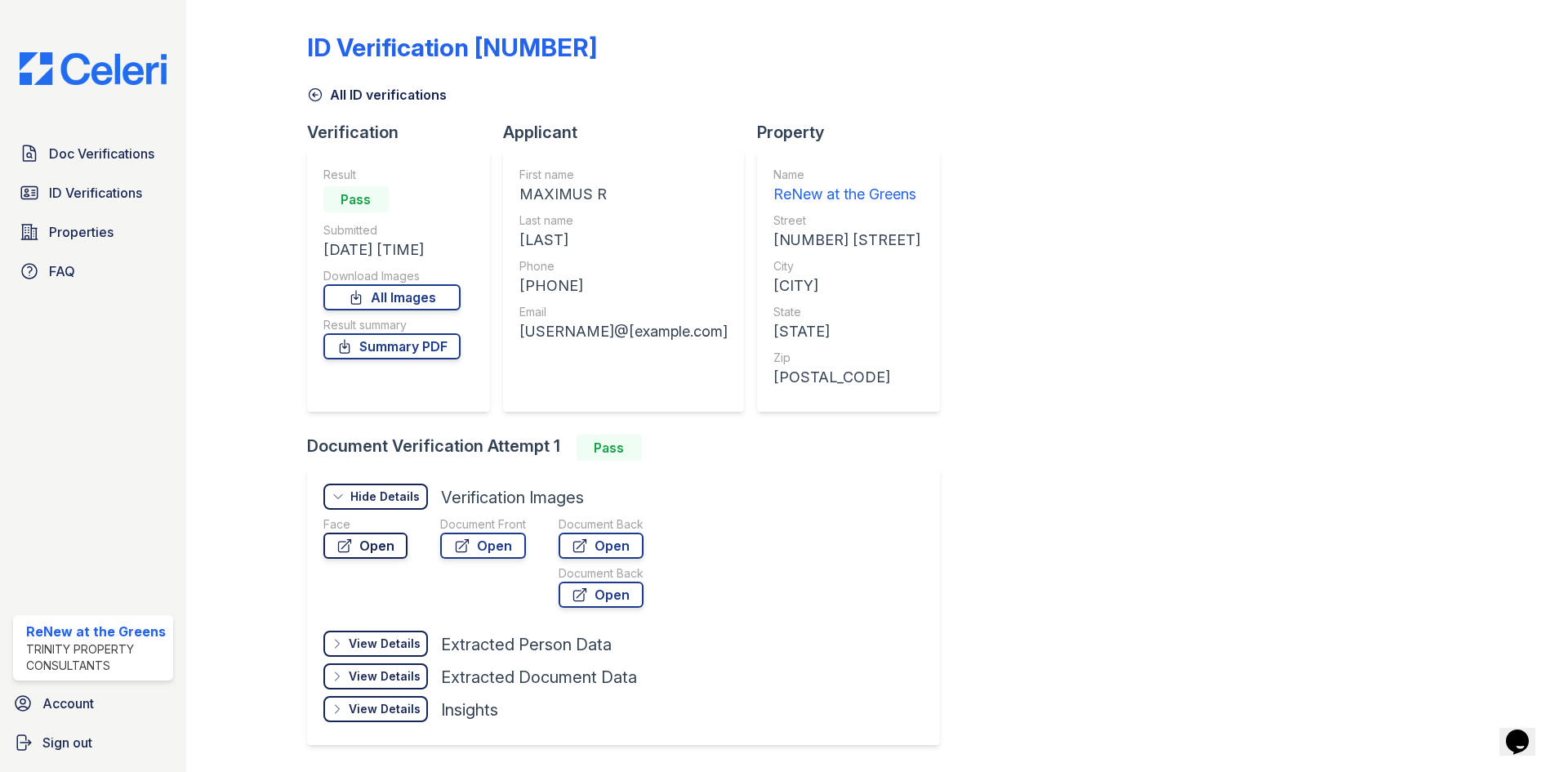 click on "Open" at bounding box center (365, 546) 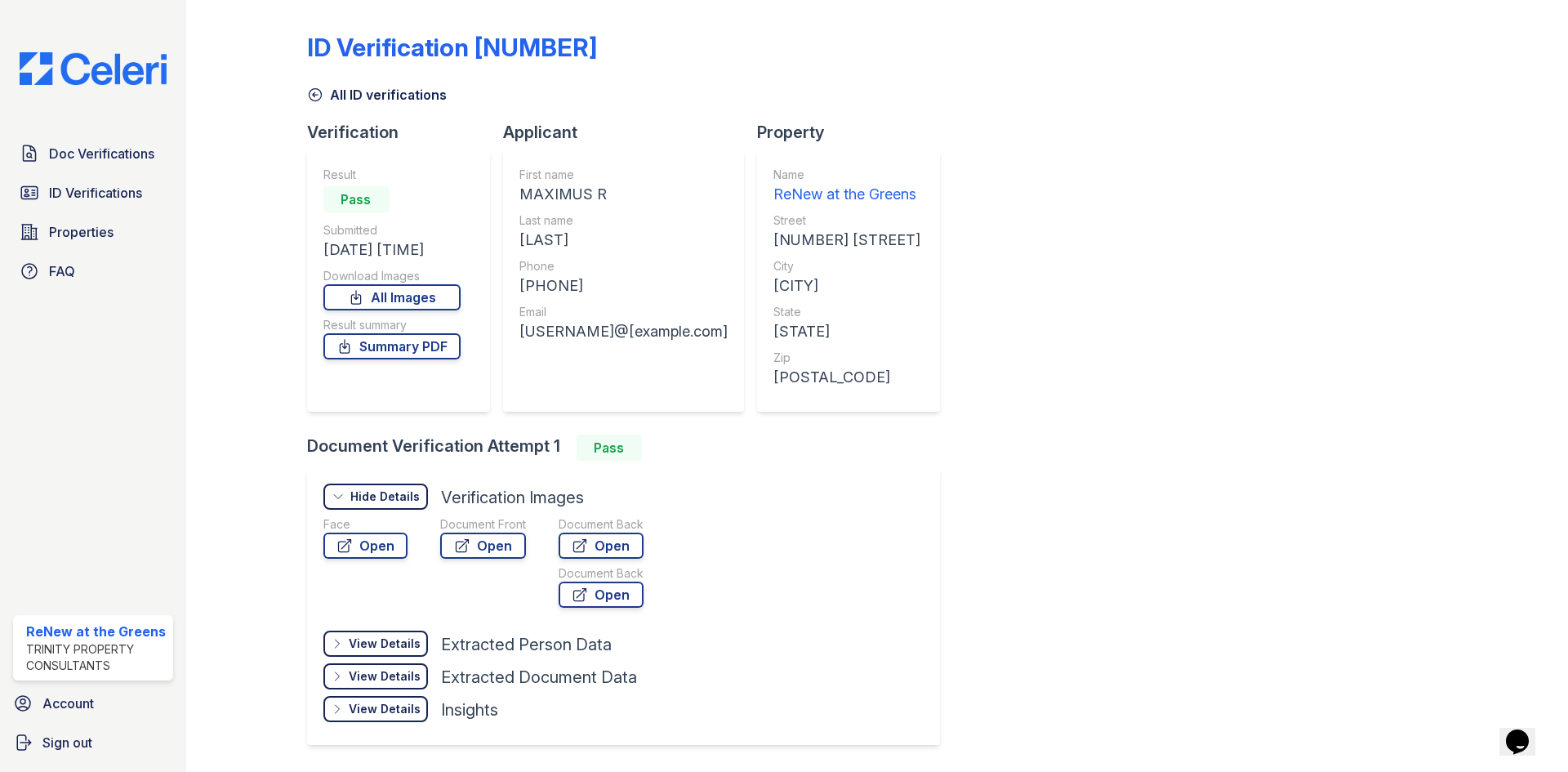 click on "All ID verifications" at bounding box center [376, 95] 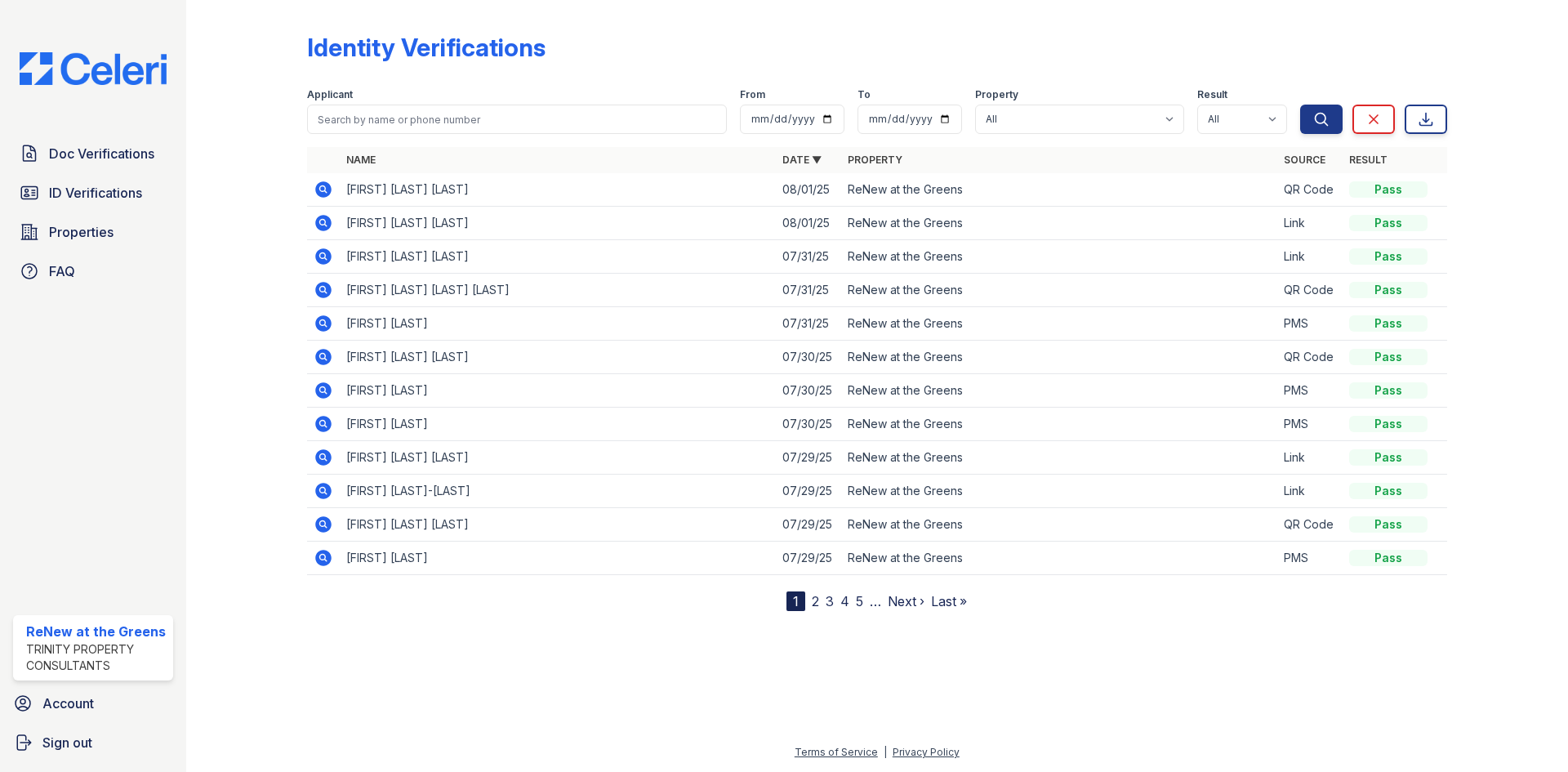 click on "2" at bounding box center (815, 601) 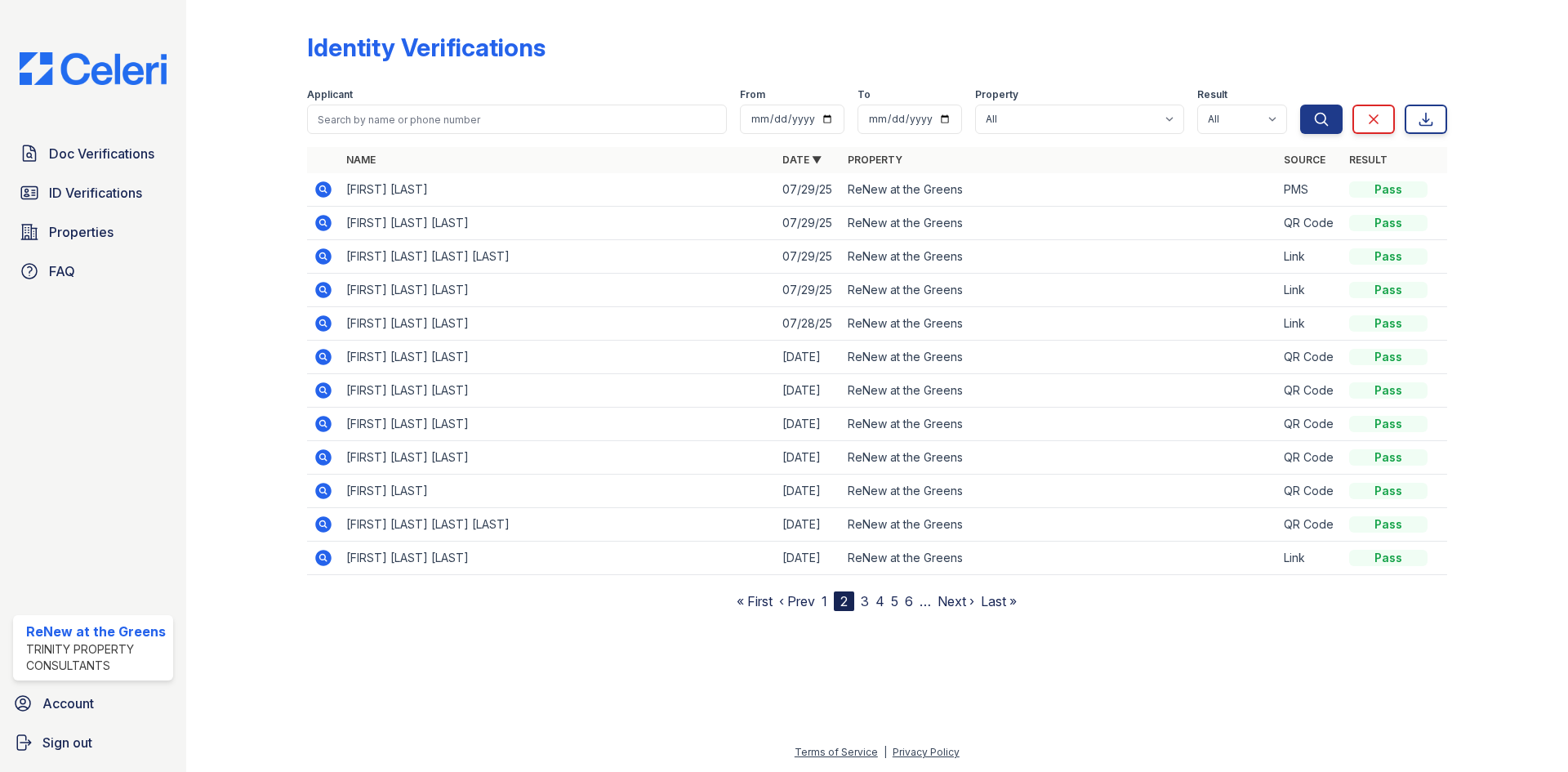 click on "3" at bounding box center (865, 601) 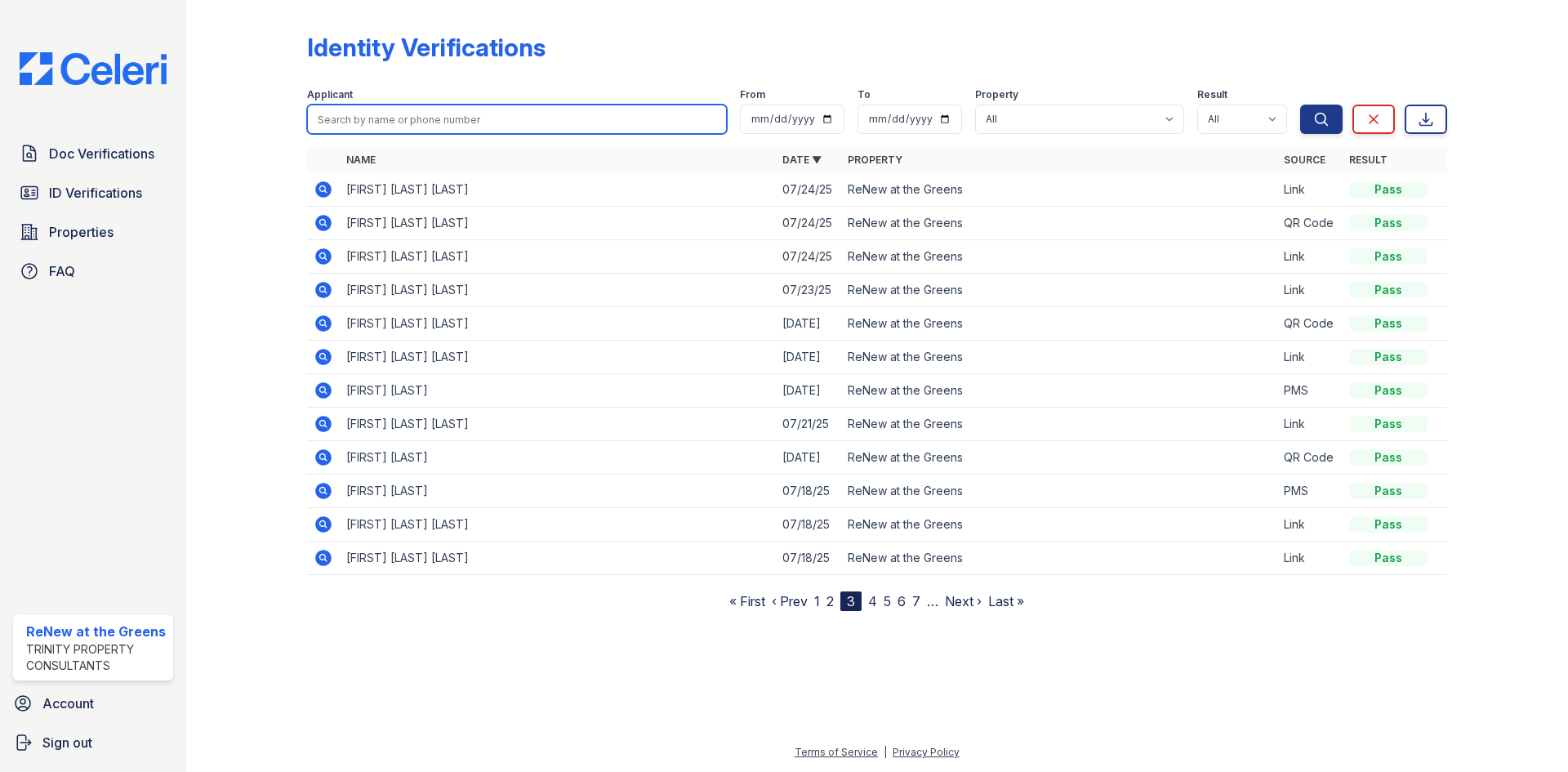 click at bounding box center (517, 119) 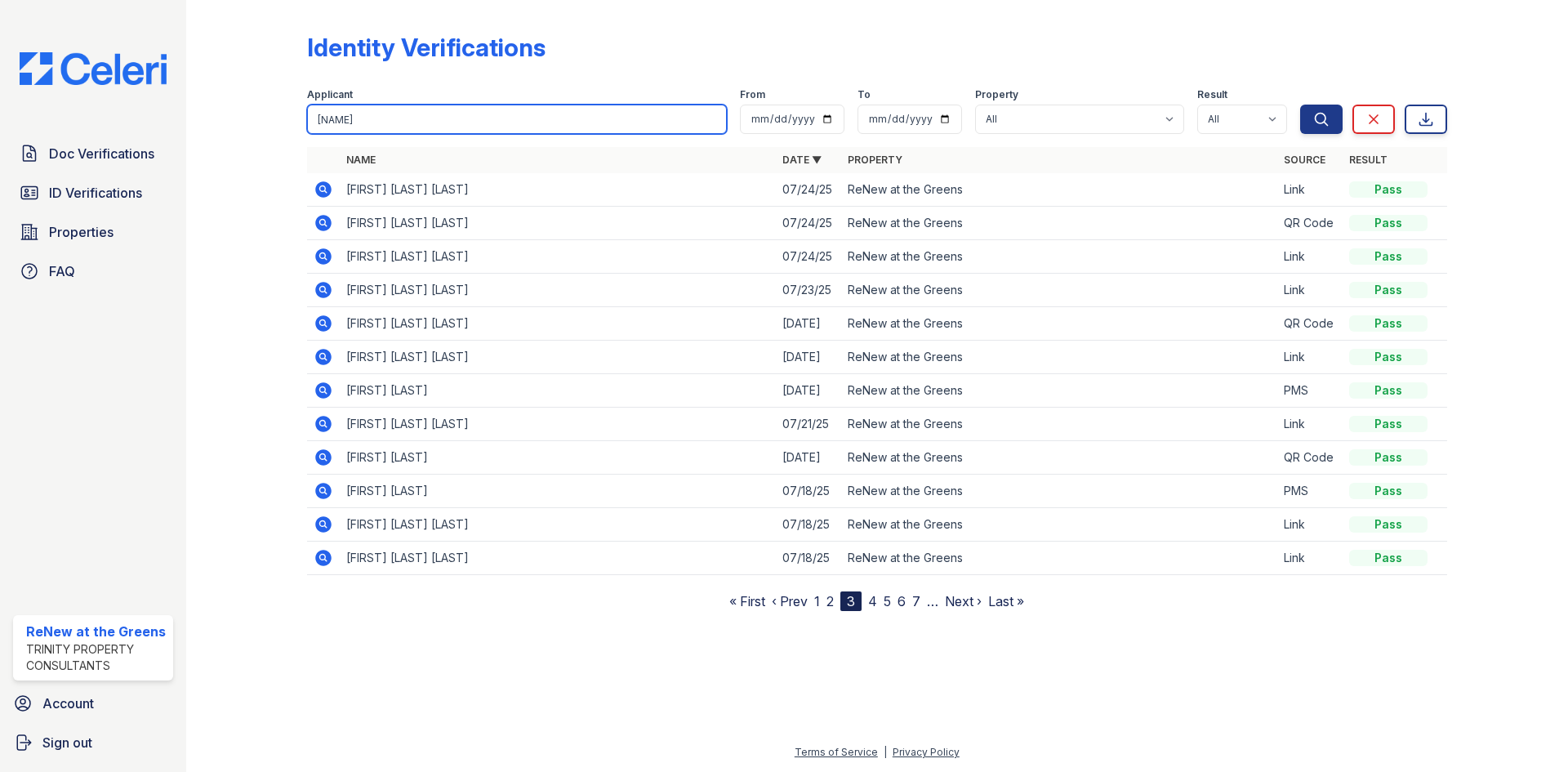 type on "[NAME]" 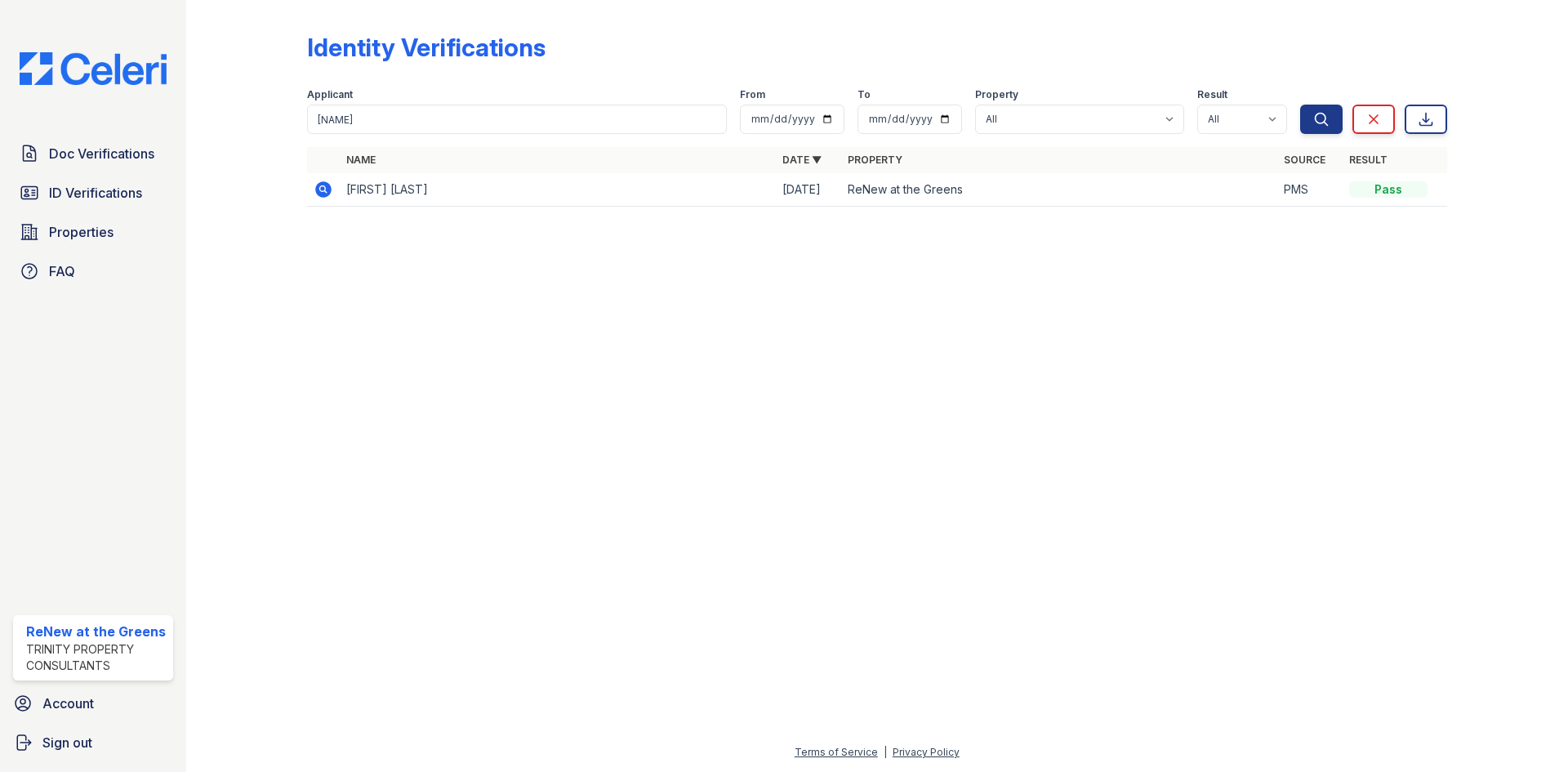 click 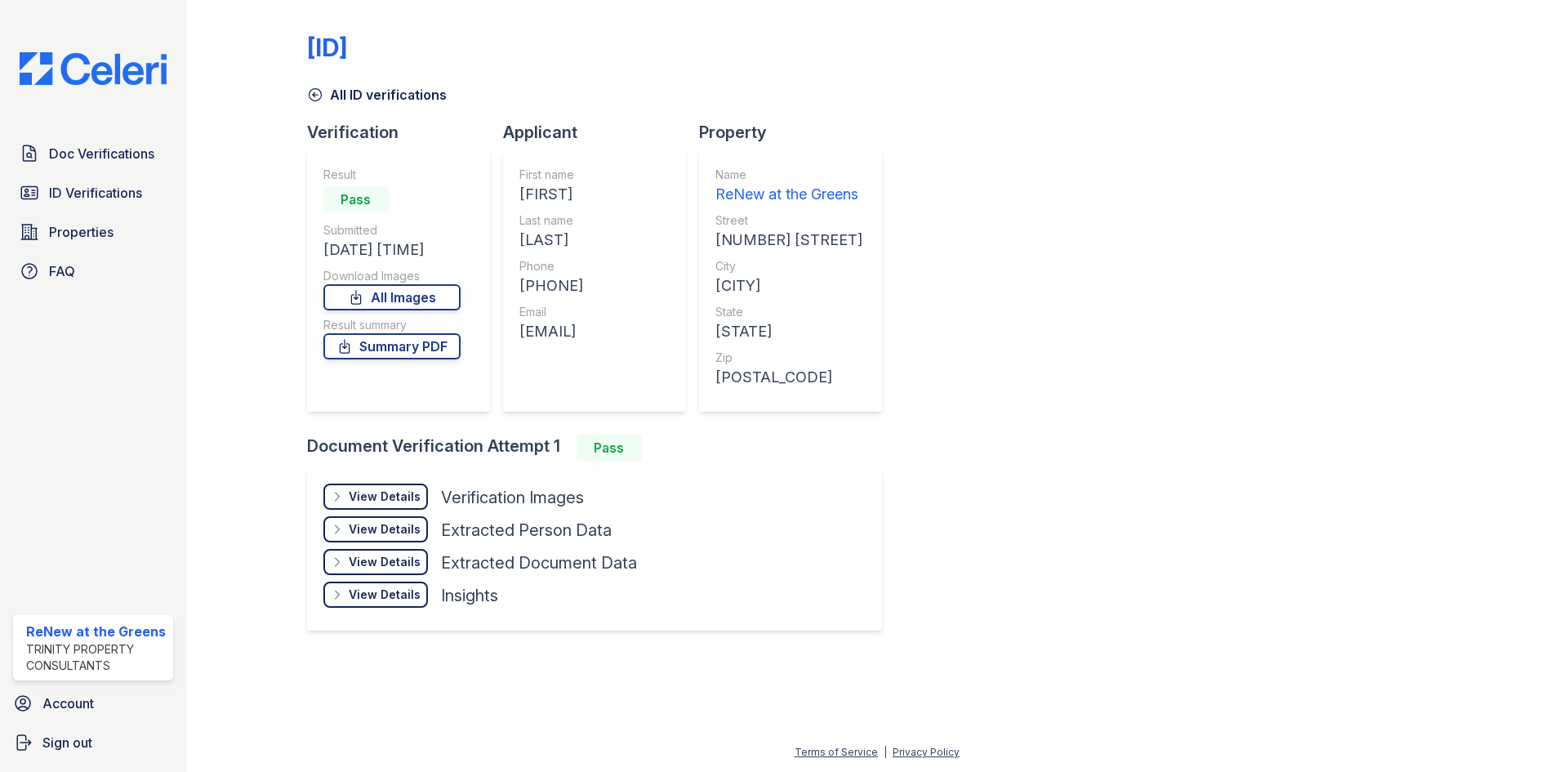 scroll, scrollTop: 0, scrollLeft: 0, axis: both 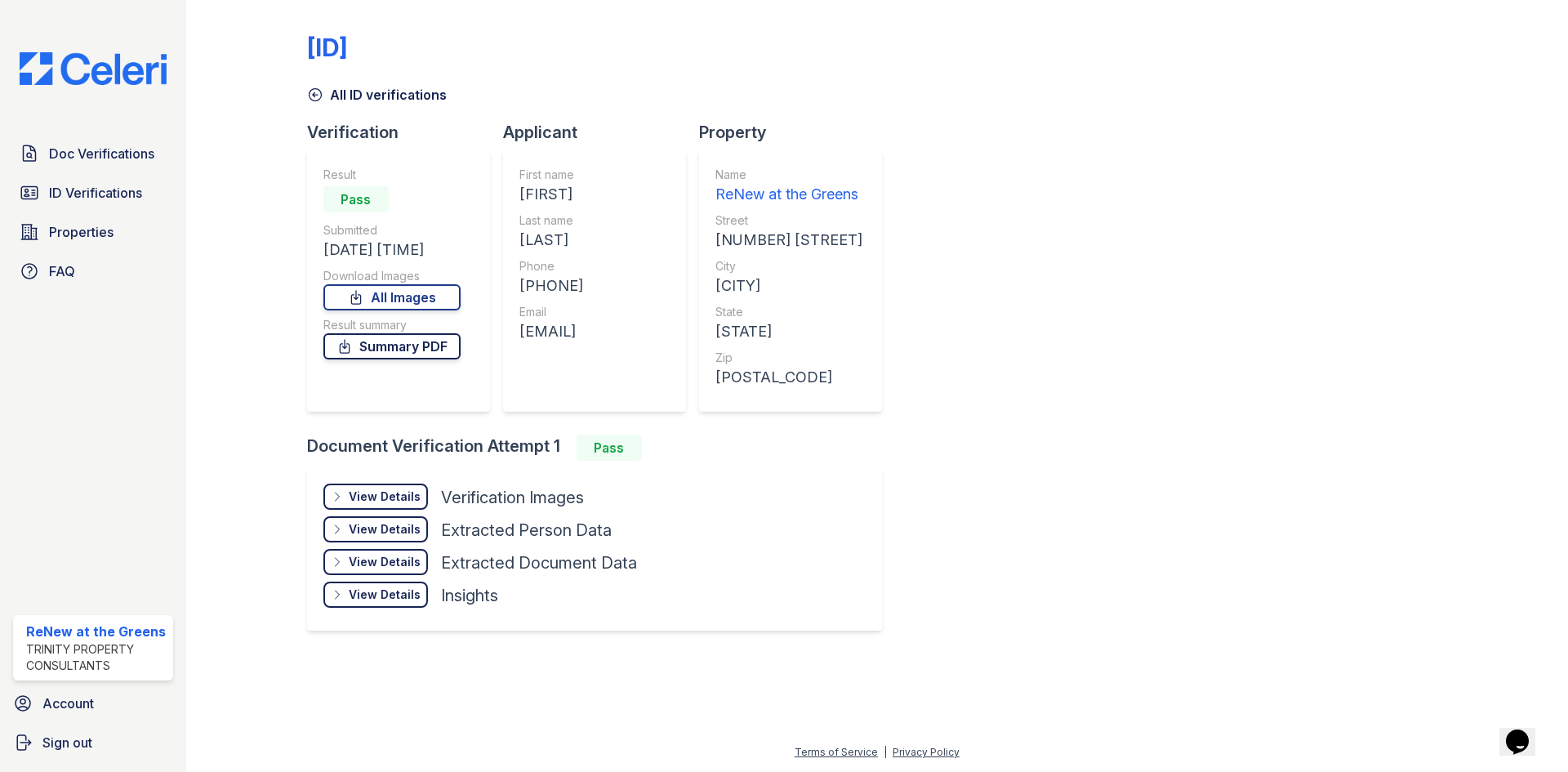click on "Summary PDF" at bounding box center (392, 346) 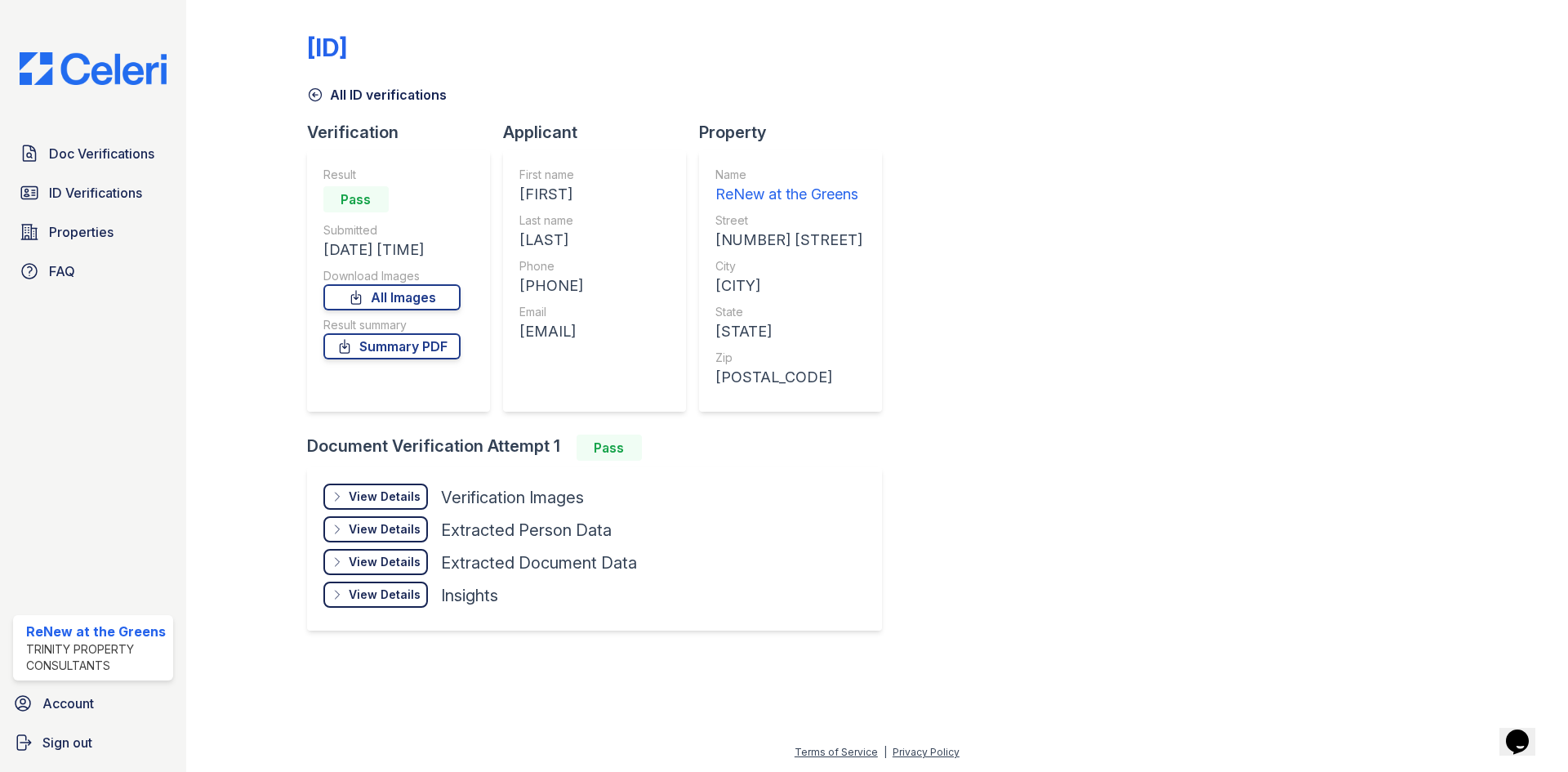 click on "ID Verification 229438
All ID verifications
Verification
Result
Pass
Submitted
06/12/25 05:23:27 AM
Download Images
All Images
Result summary
Summary PDF
Applicant
First name
Mabel
Last name
Villordo
Phone
+16083951834
Email
mabele621@gmail.com
Property
Name
ReNew at the Greens
Street
2301 Traceway Drive
City
Fitchburg
State
WI
Zip
53713
Document Verification Attempt 1
Pass
View Details
Details
Hide Details
Details
Verification Images" at bounding box center [877, 330] 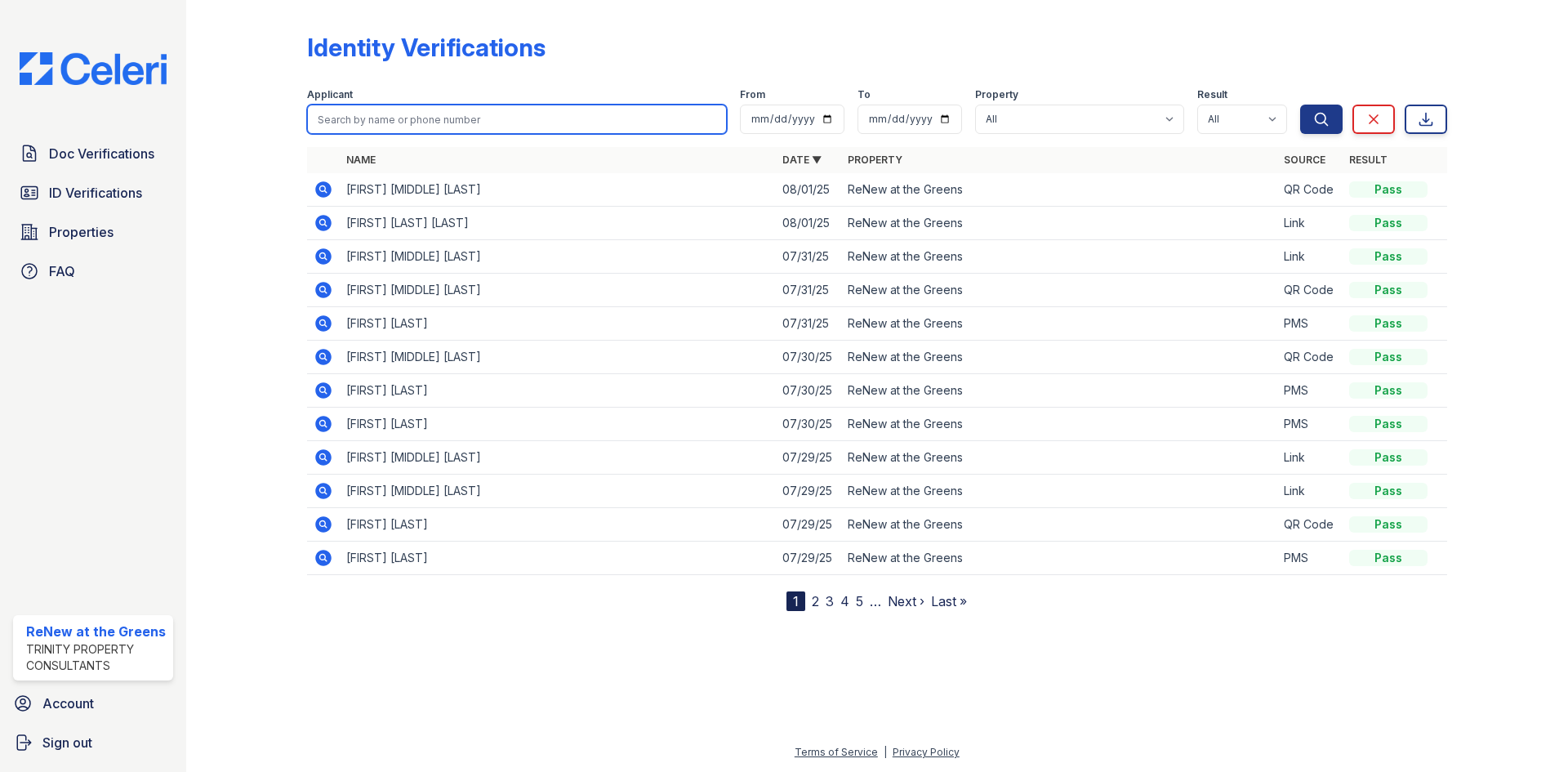 click at bounding box center [517, 119] 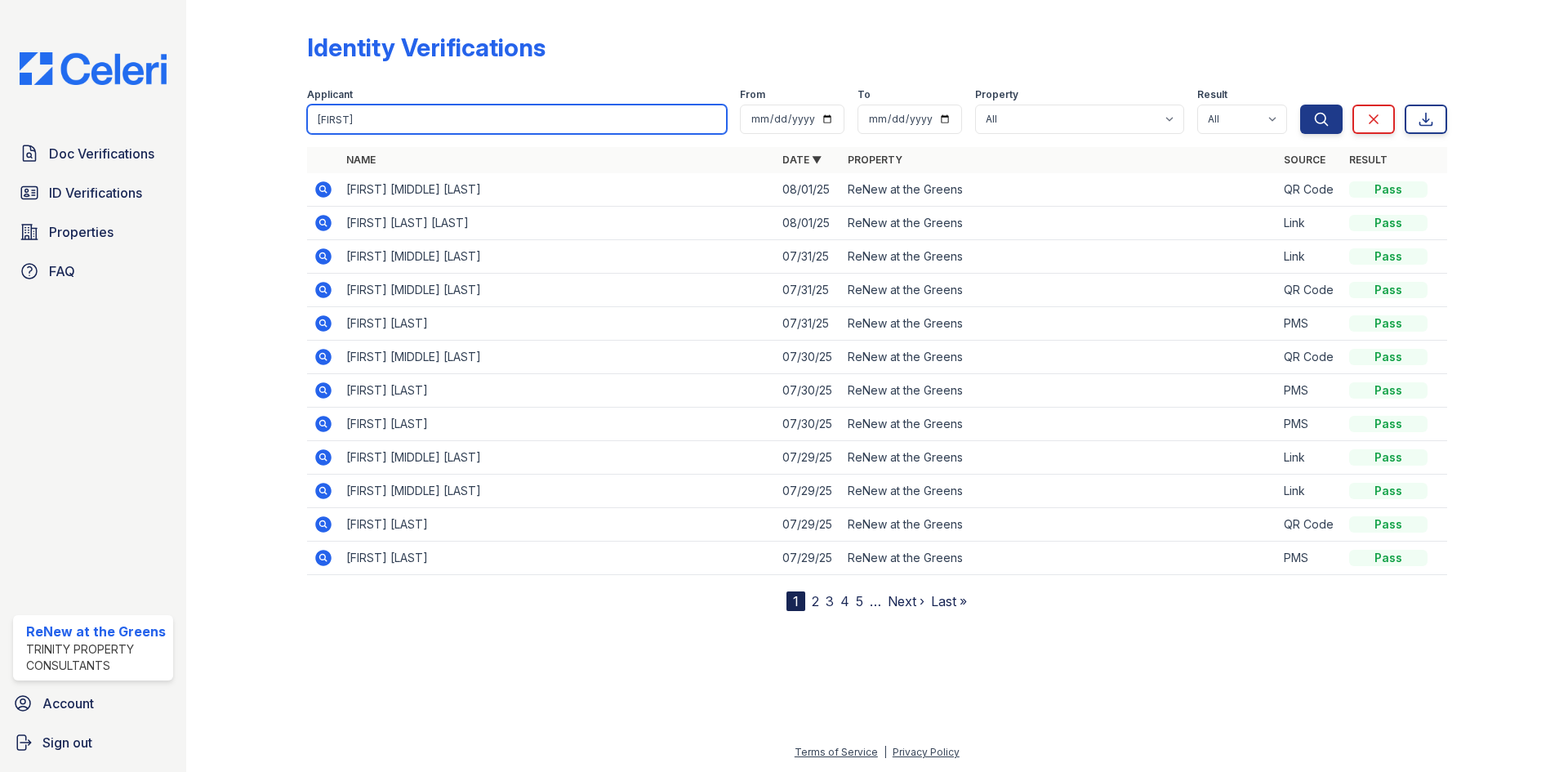 type on "alex" 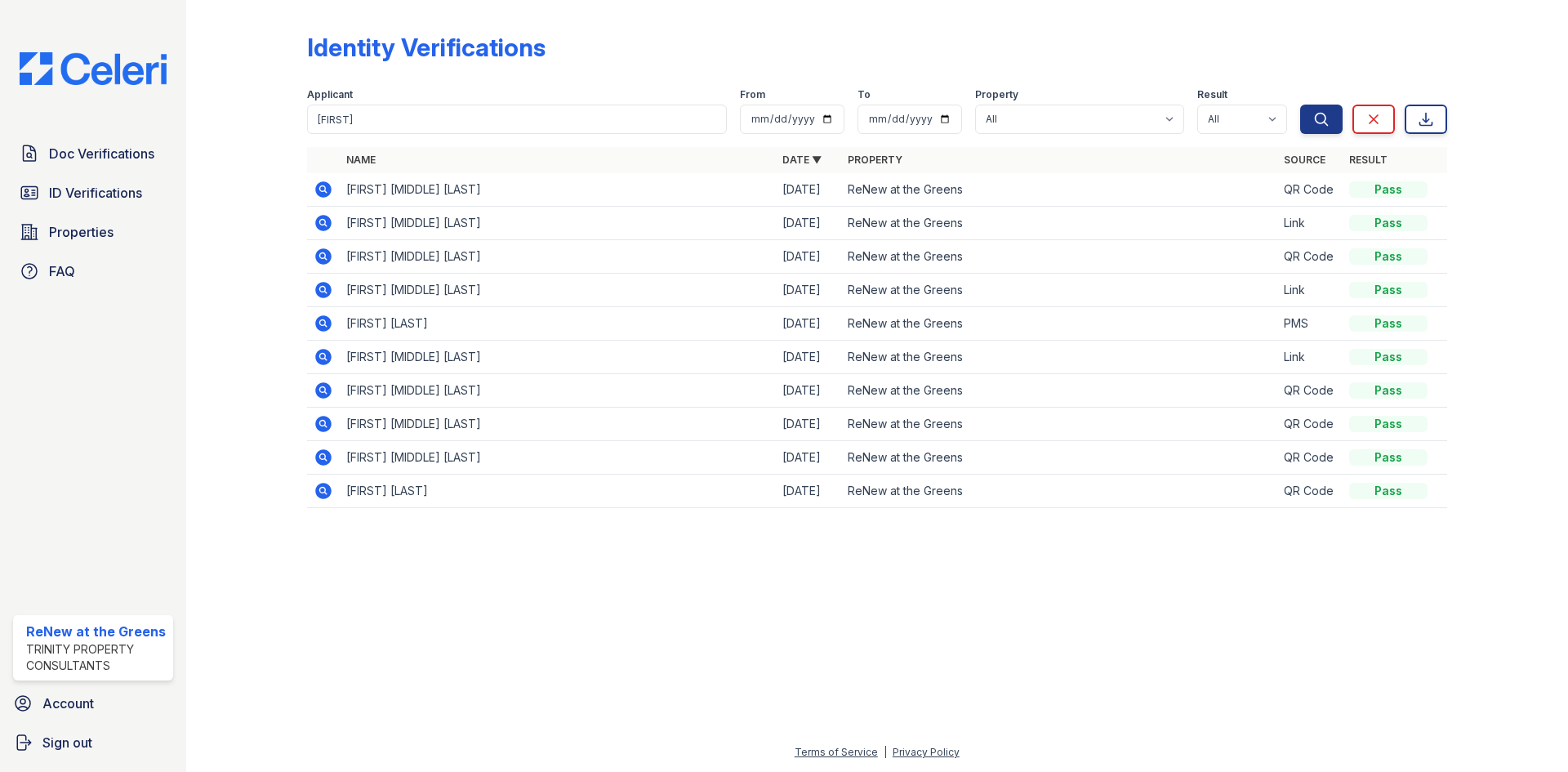 click 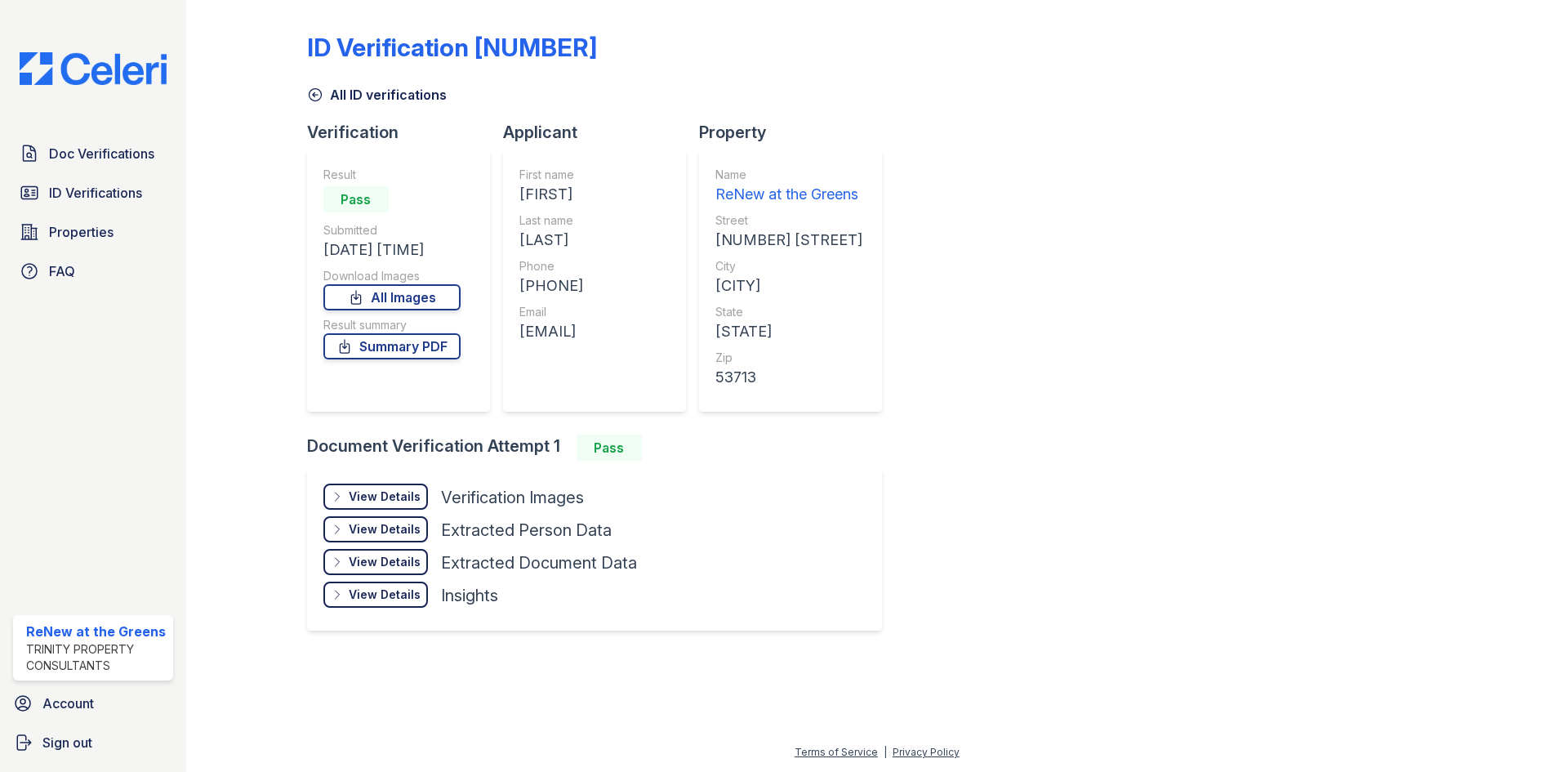 scroll, scrollTop: 0, scrollLeft: 0, axis: both 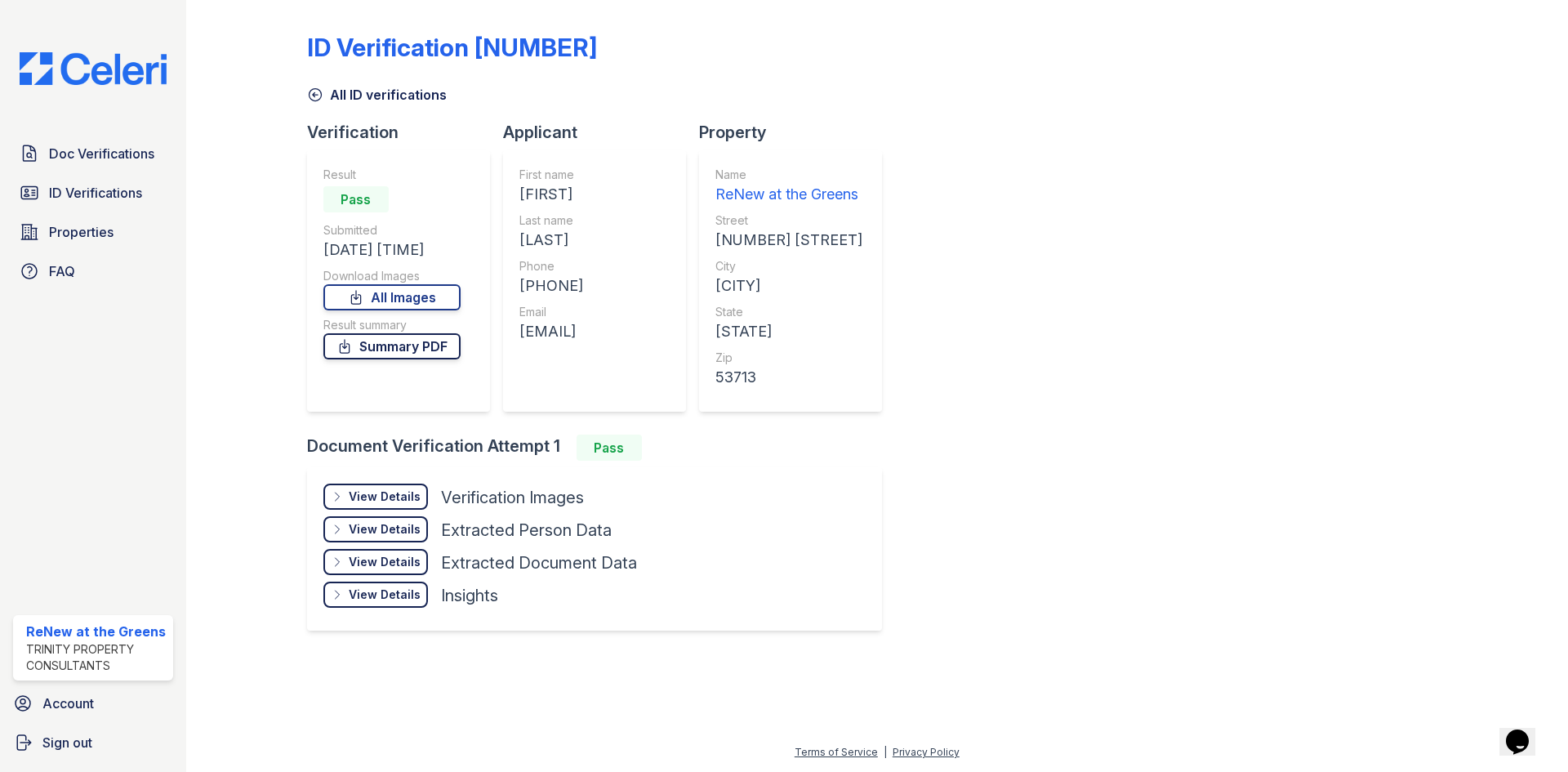 click on "Summary PDF" at bounding box center [392, 346] 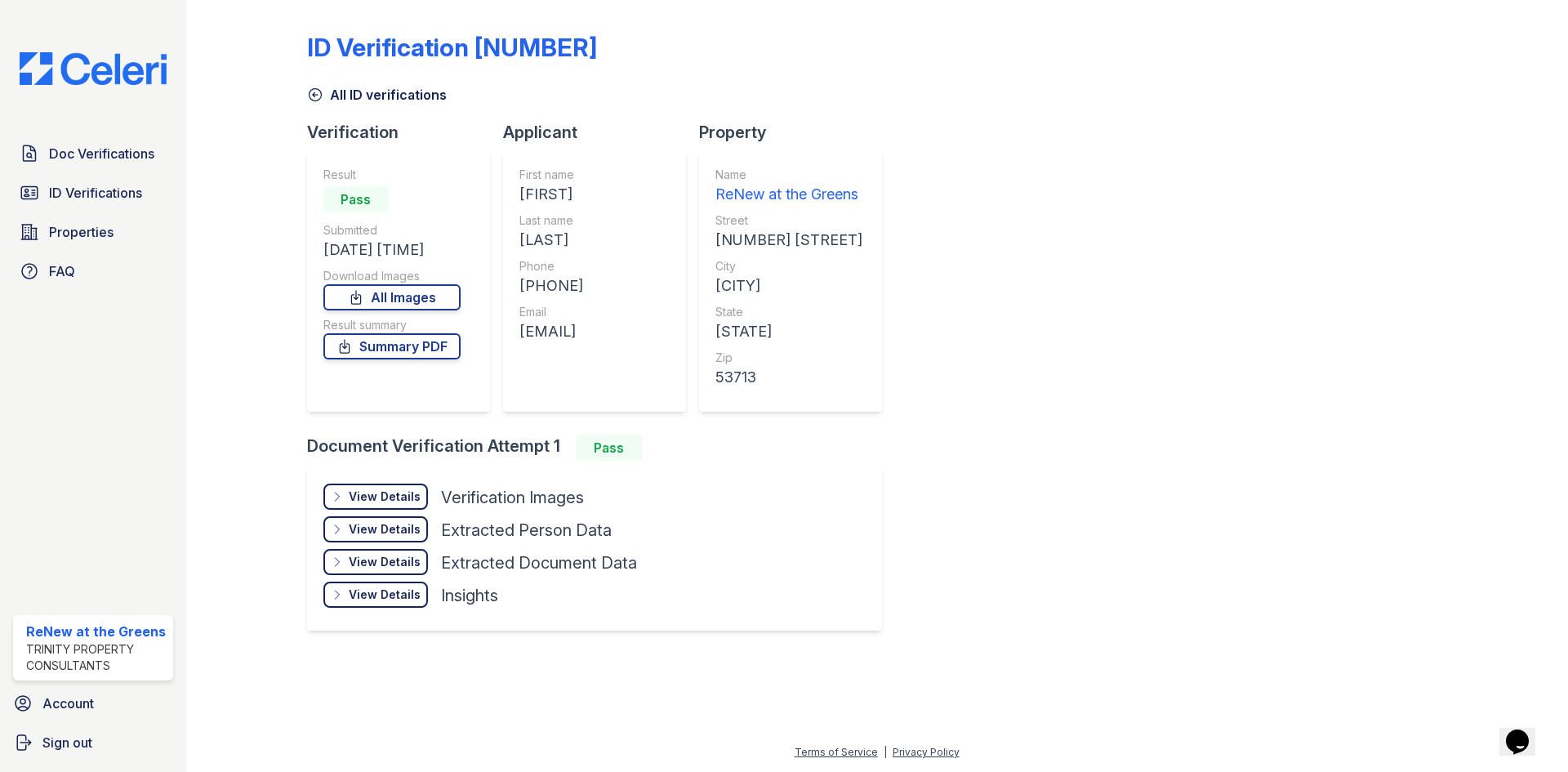 click on "All ID verifications" at bounding box center [376, 95] 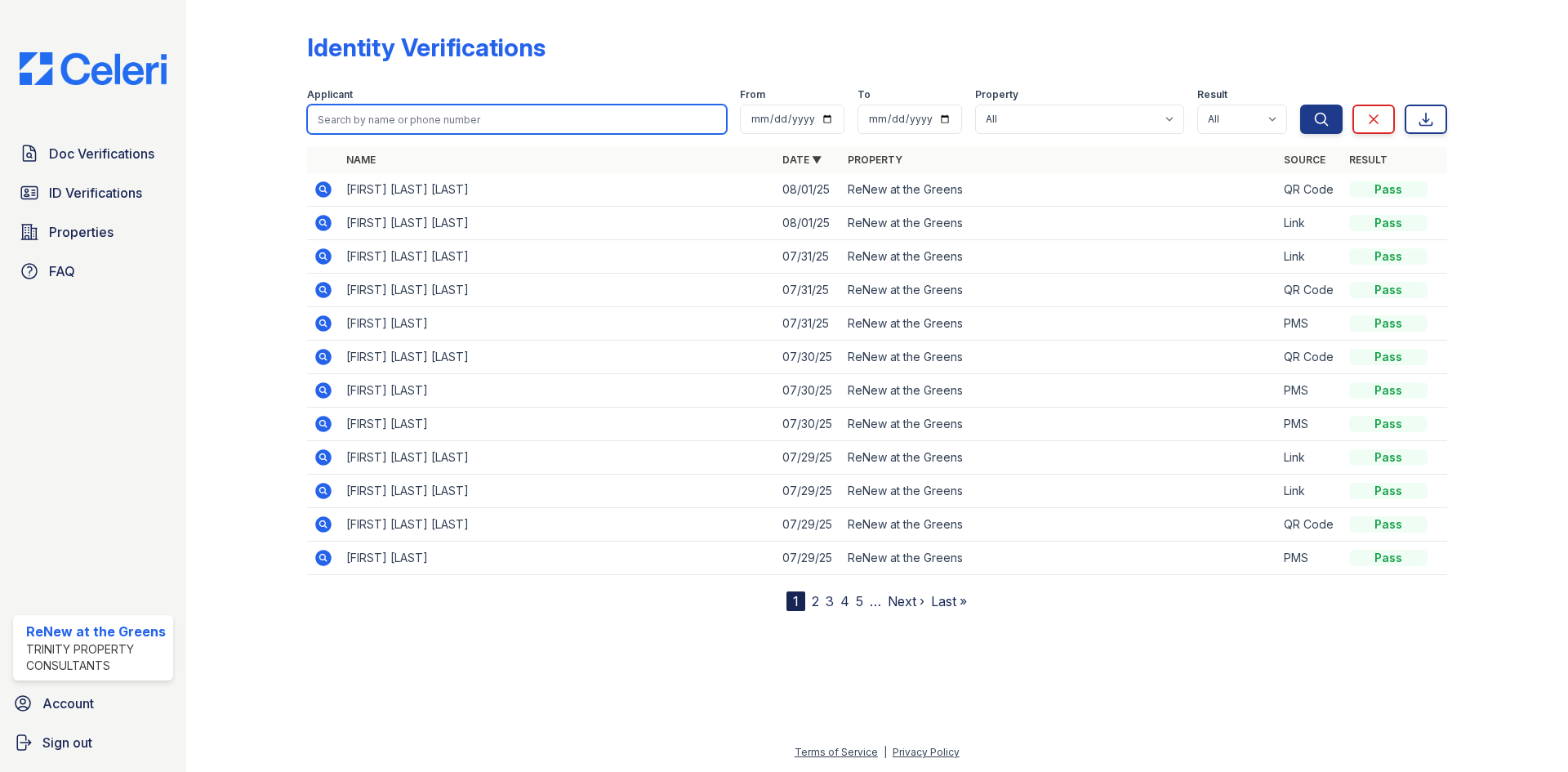 click at bounding box center [517, 119] 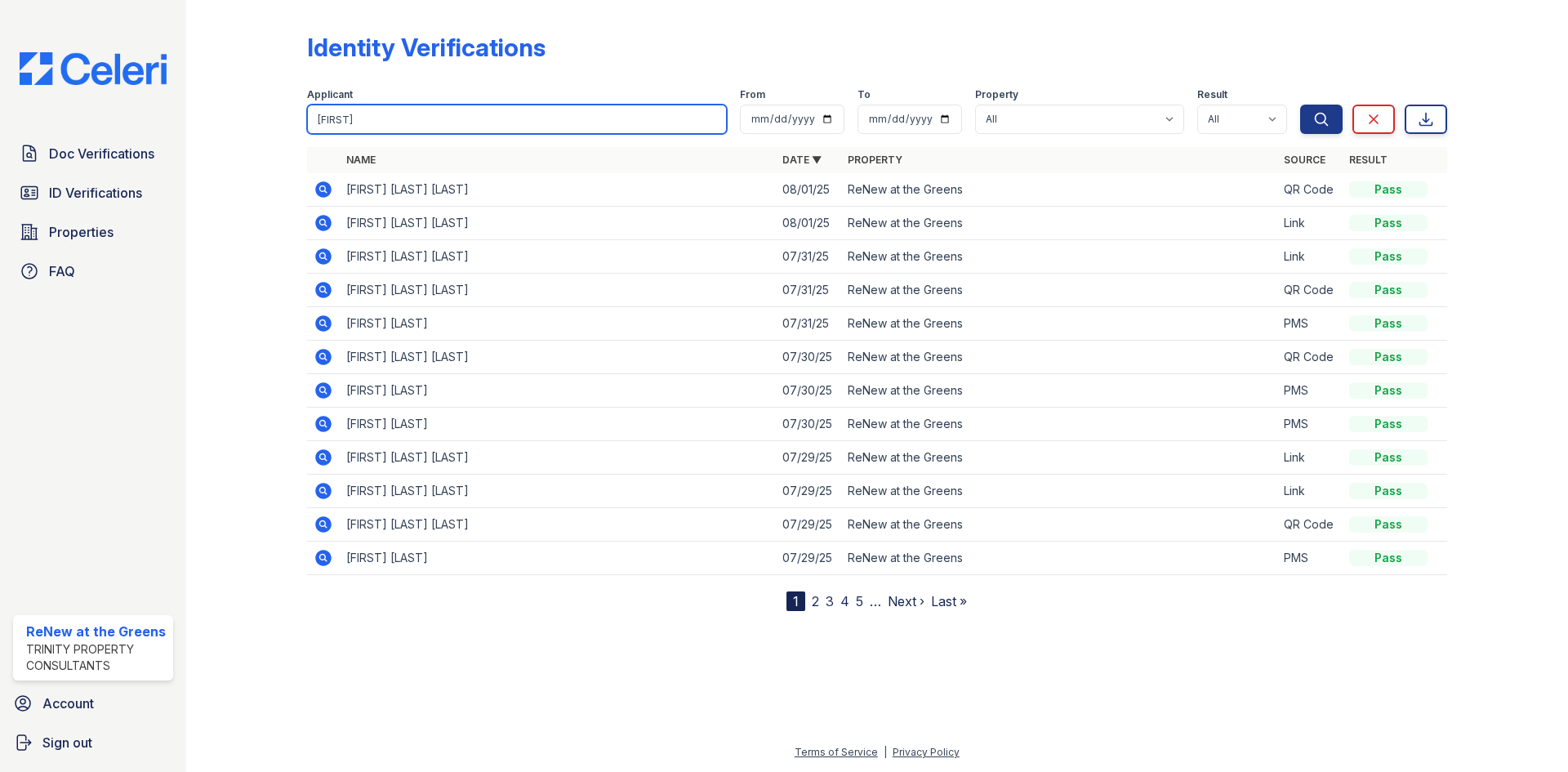 type on "mabel" 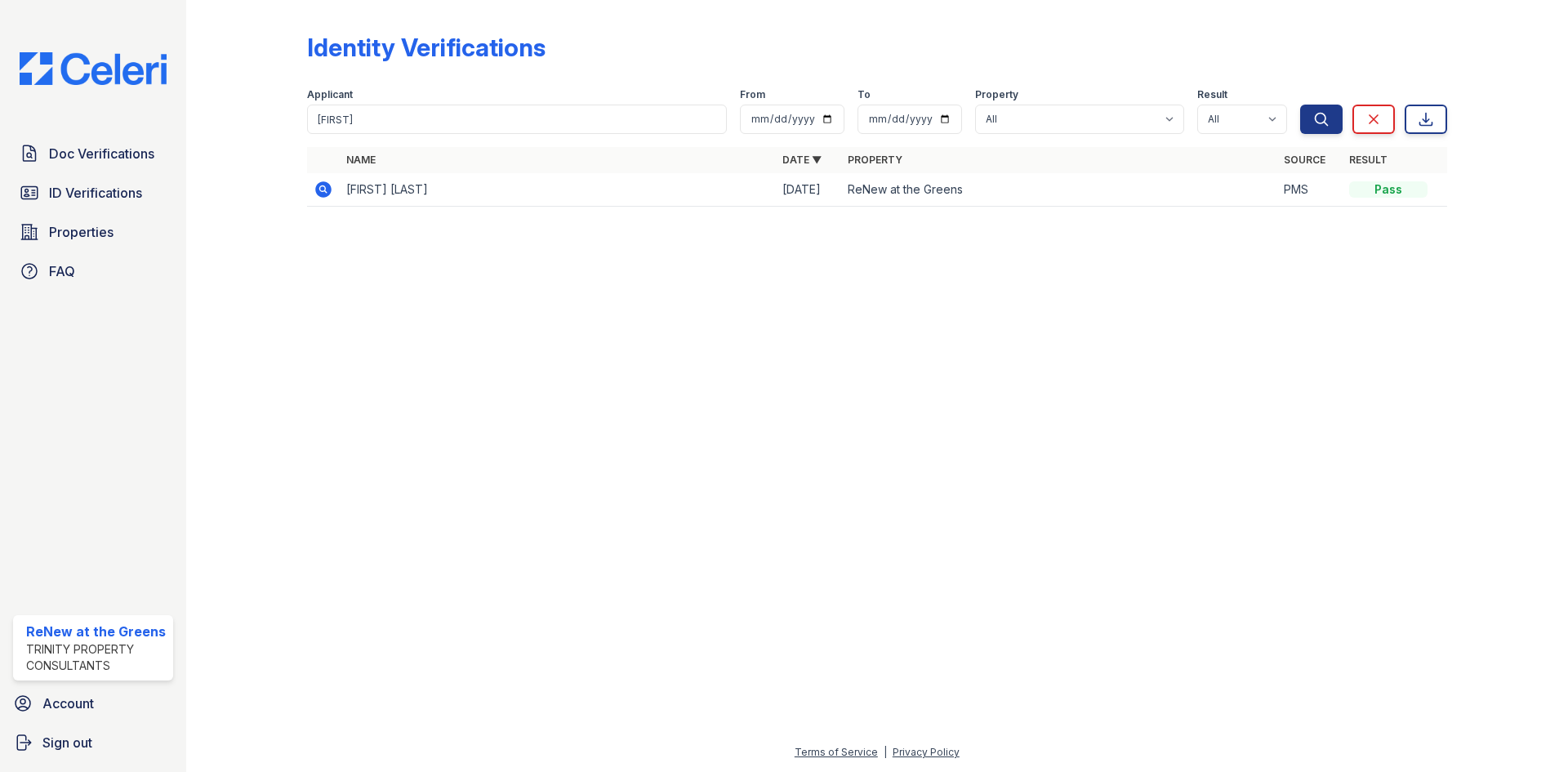 click 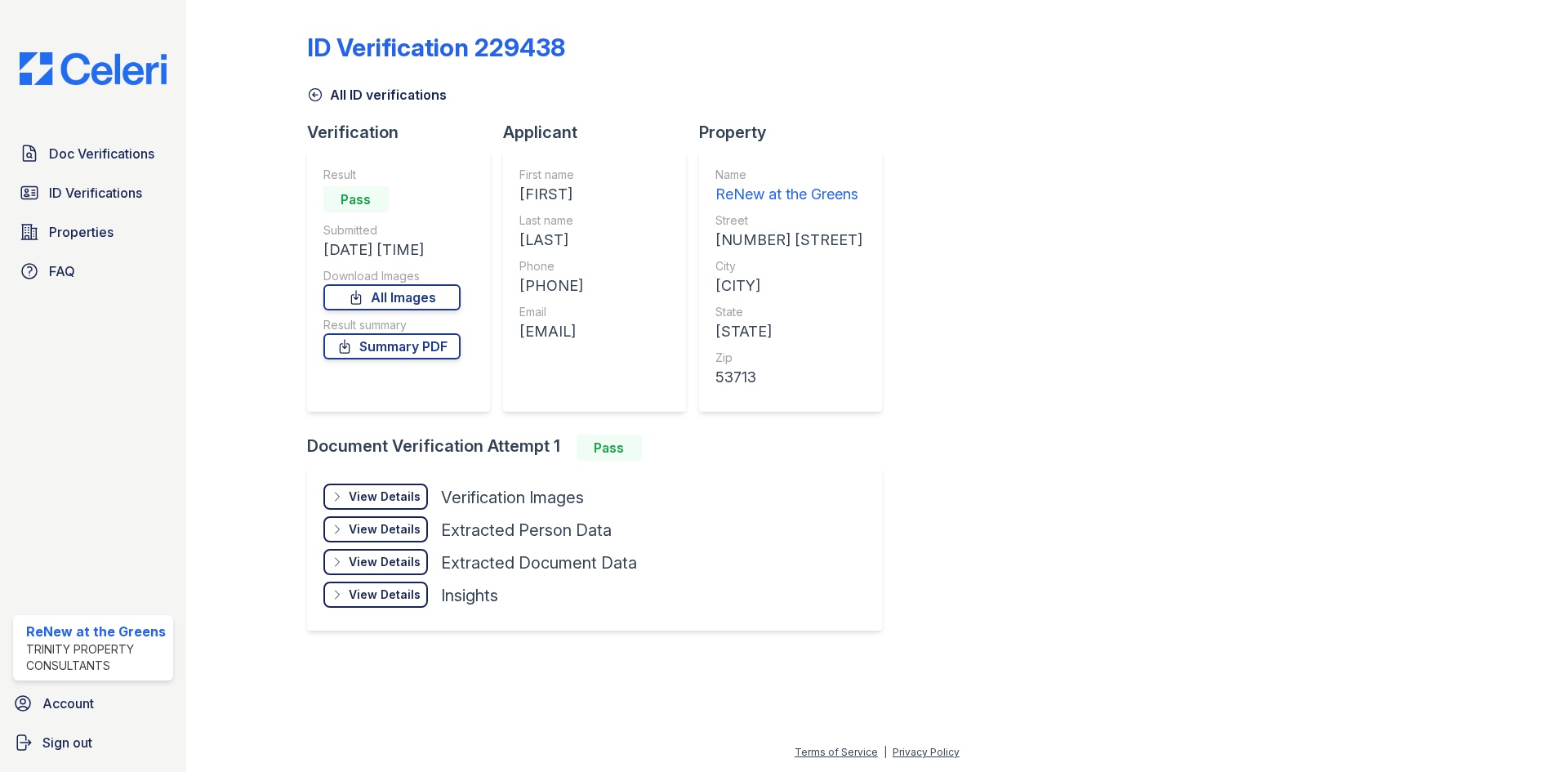 scroll, scrollTop: 0, scrollLeft: 0, axis: both 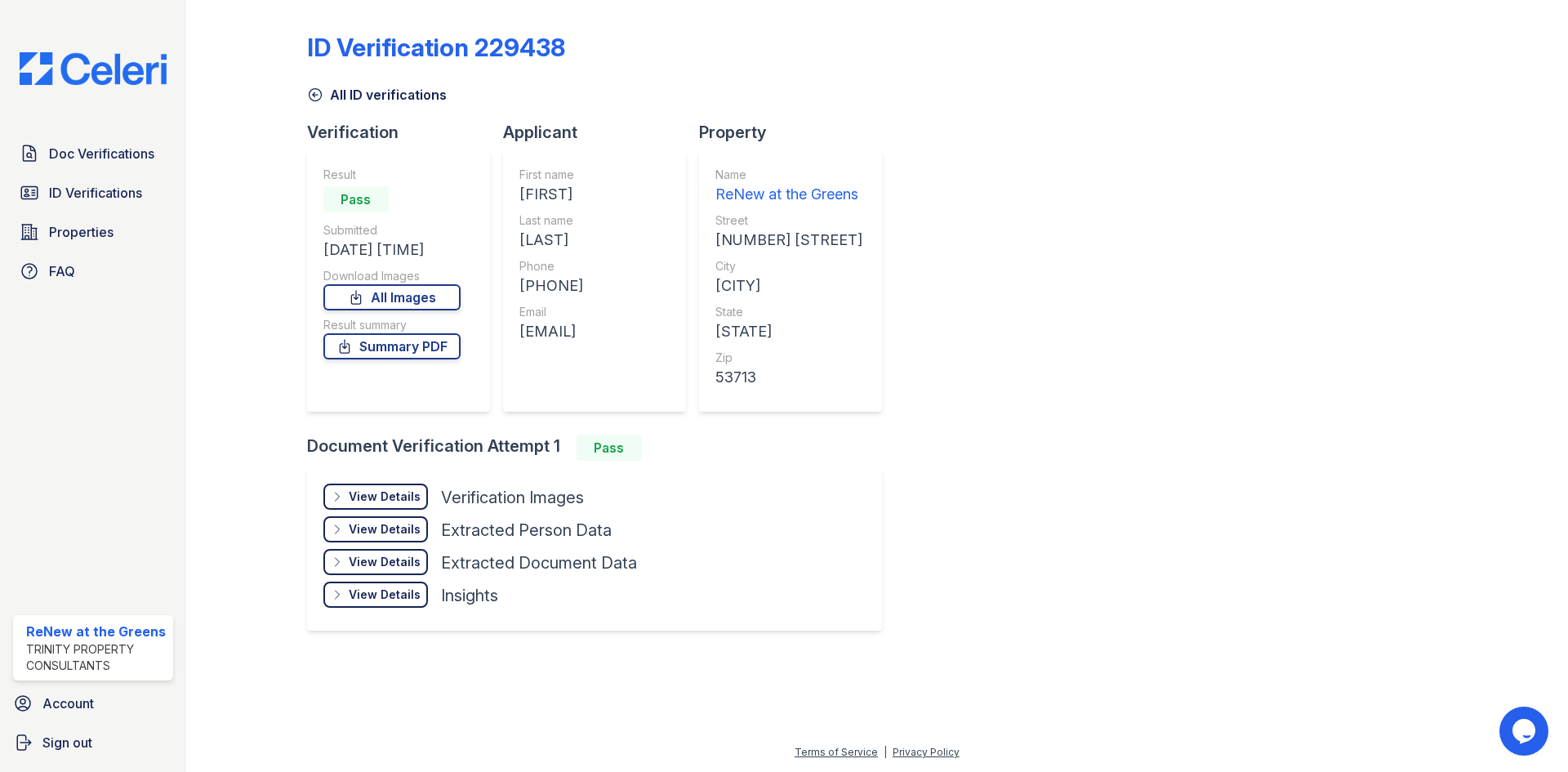 click on "View Details" at bounding box center (385, 497) 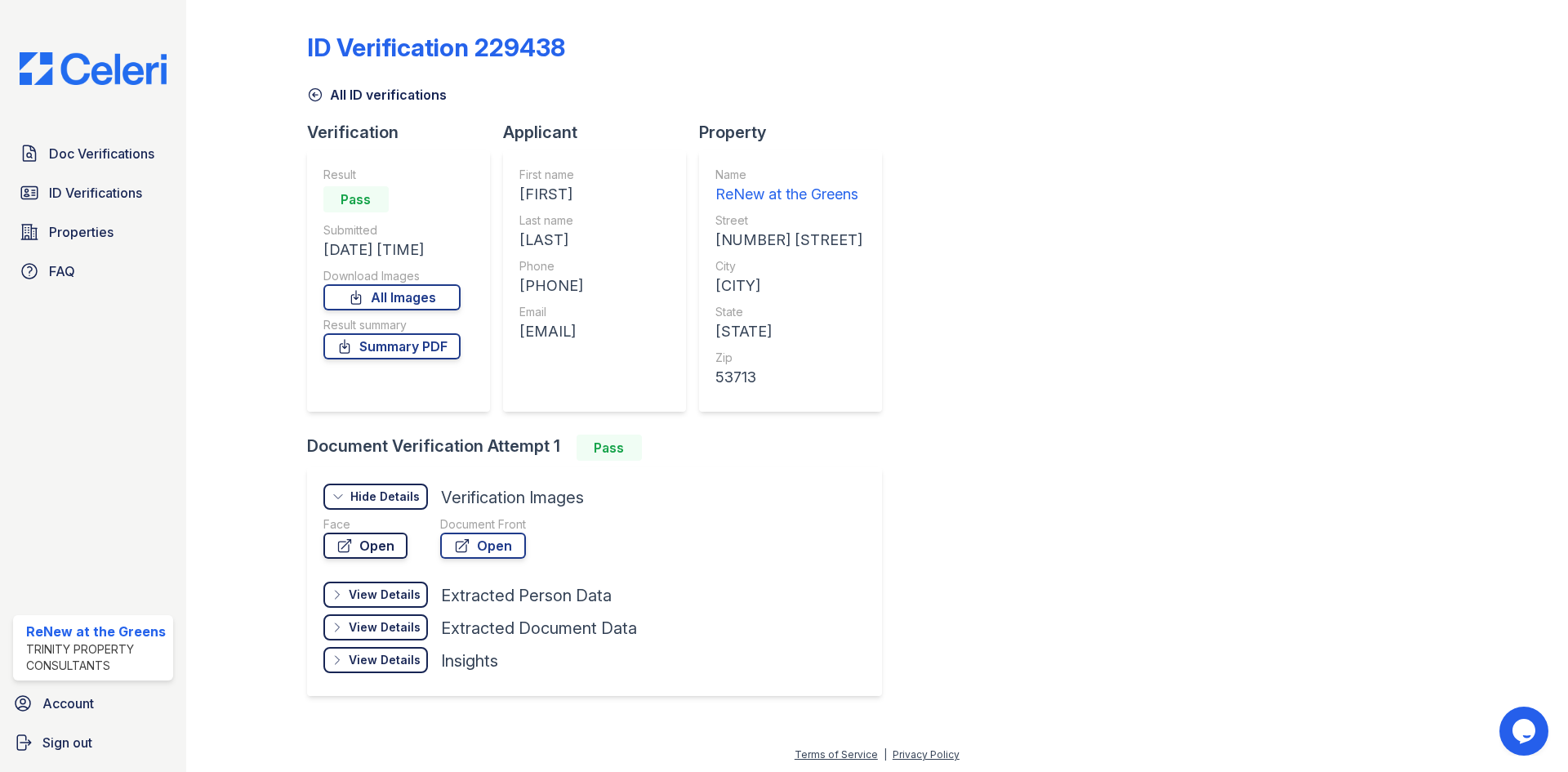 click on "Open" at bounding box center (365, 546) 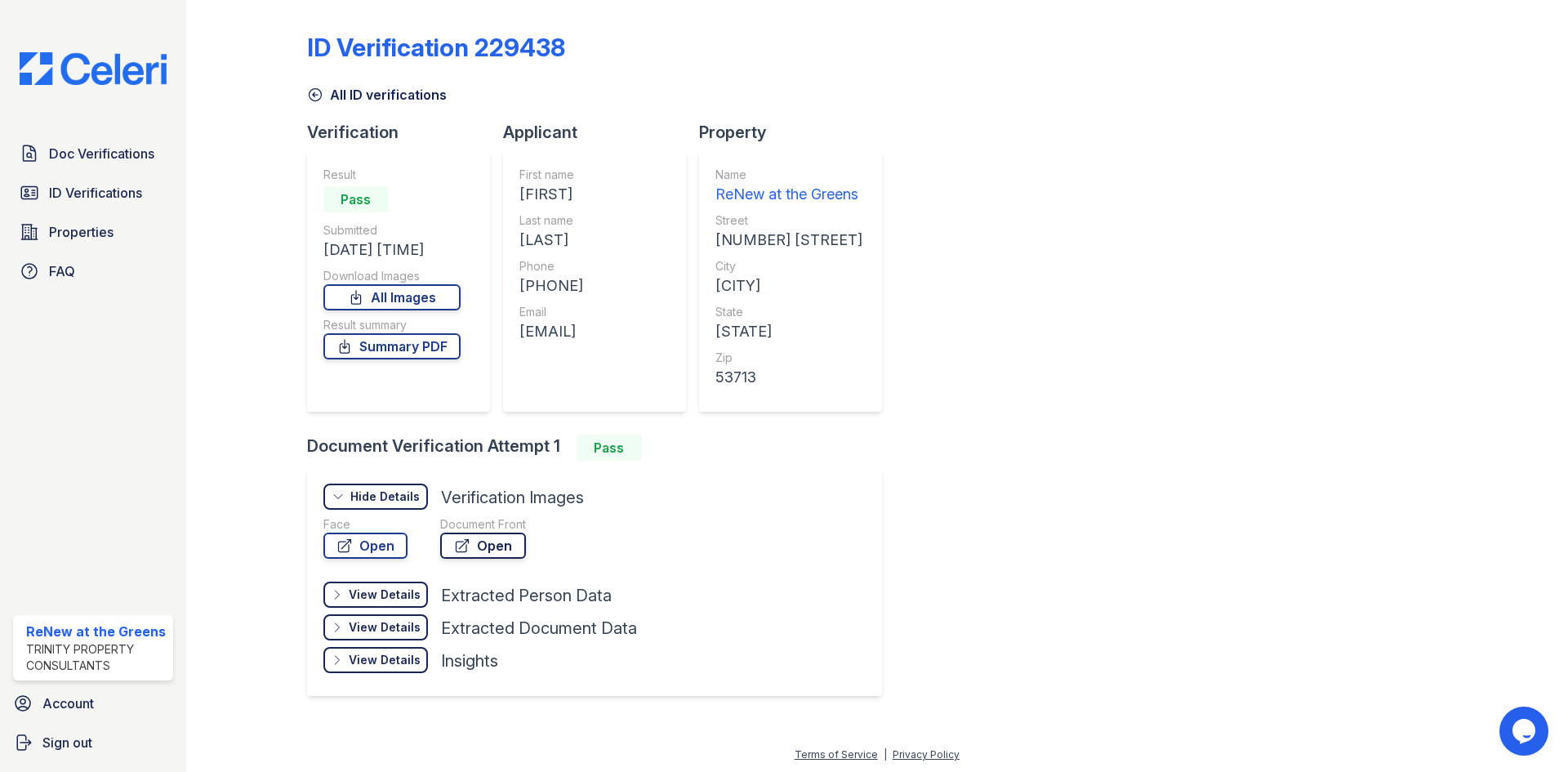 click on "Open" at bounding box center (483, 546) 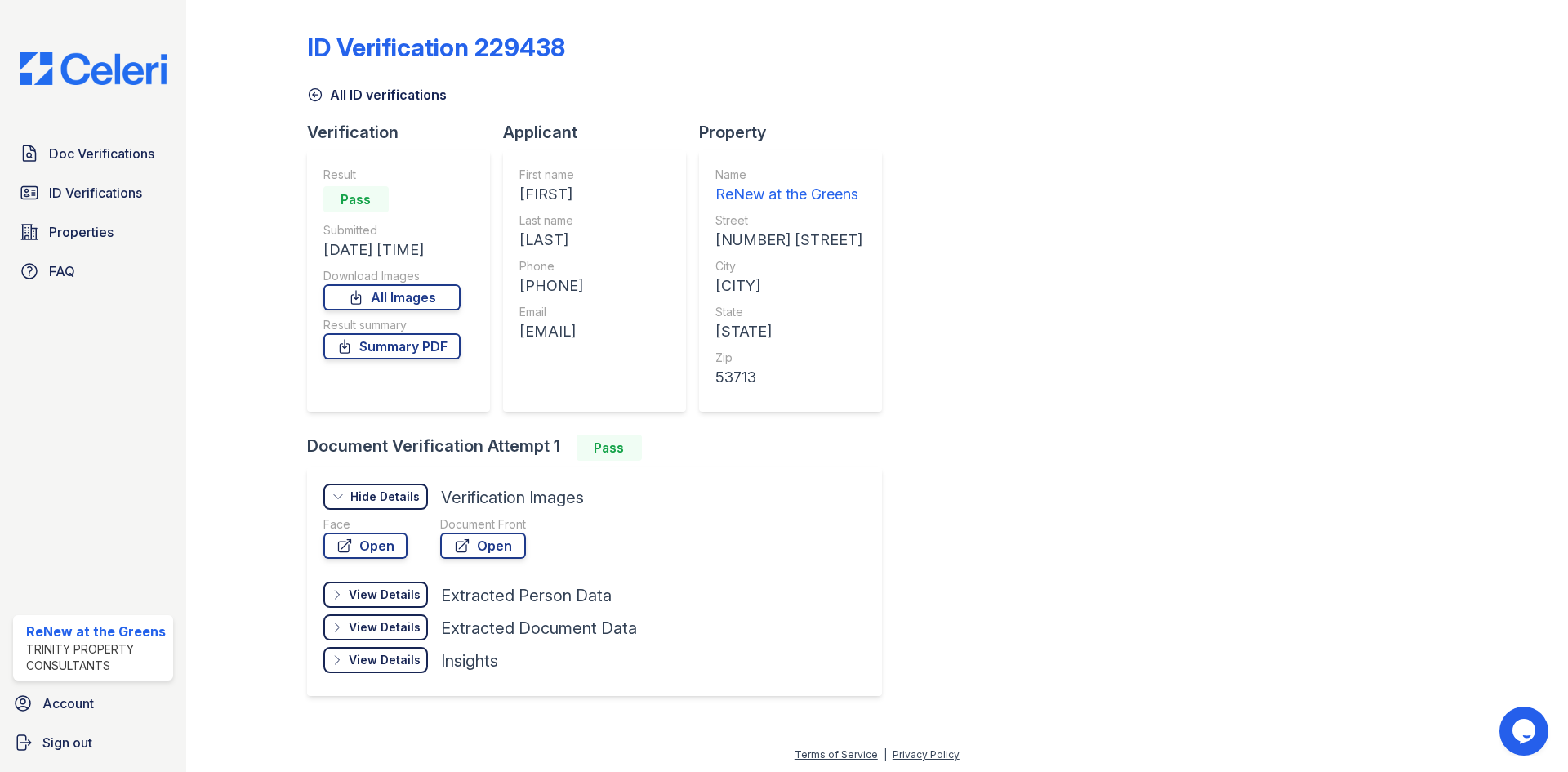 click 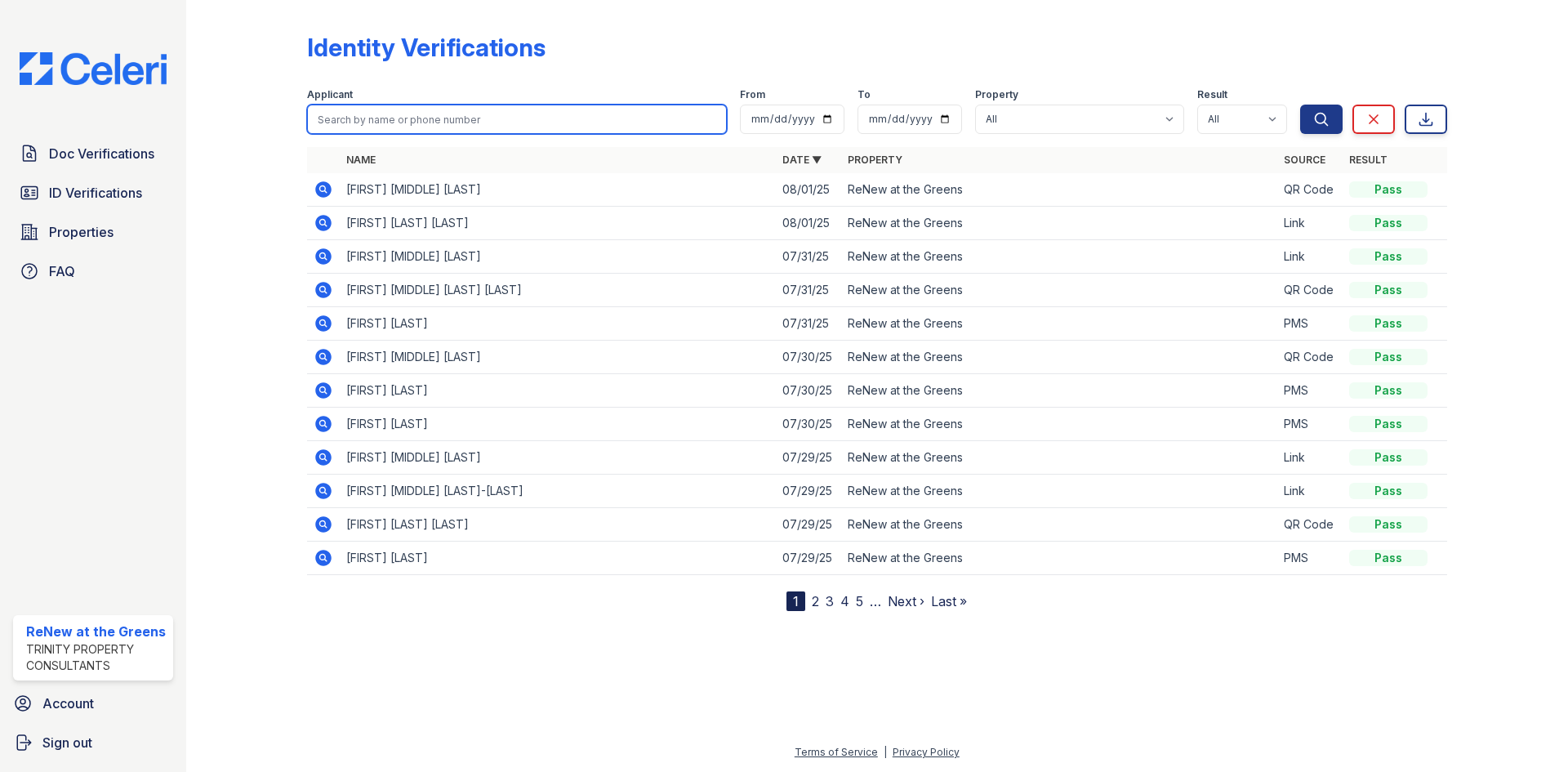 click at bounding box center [517, 119] 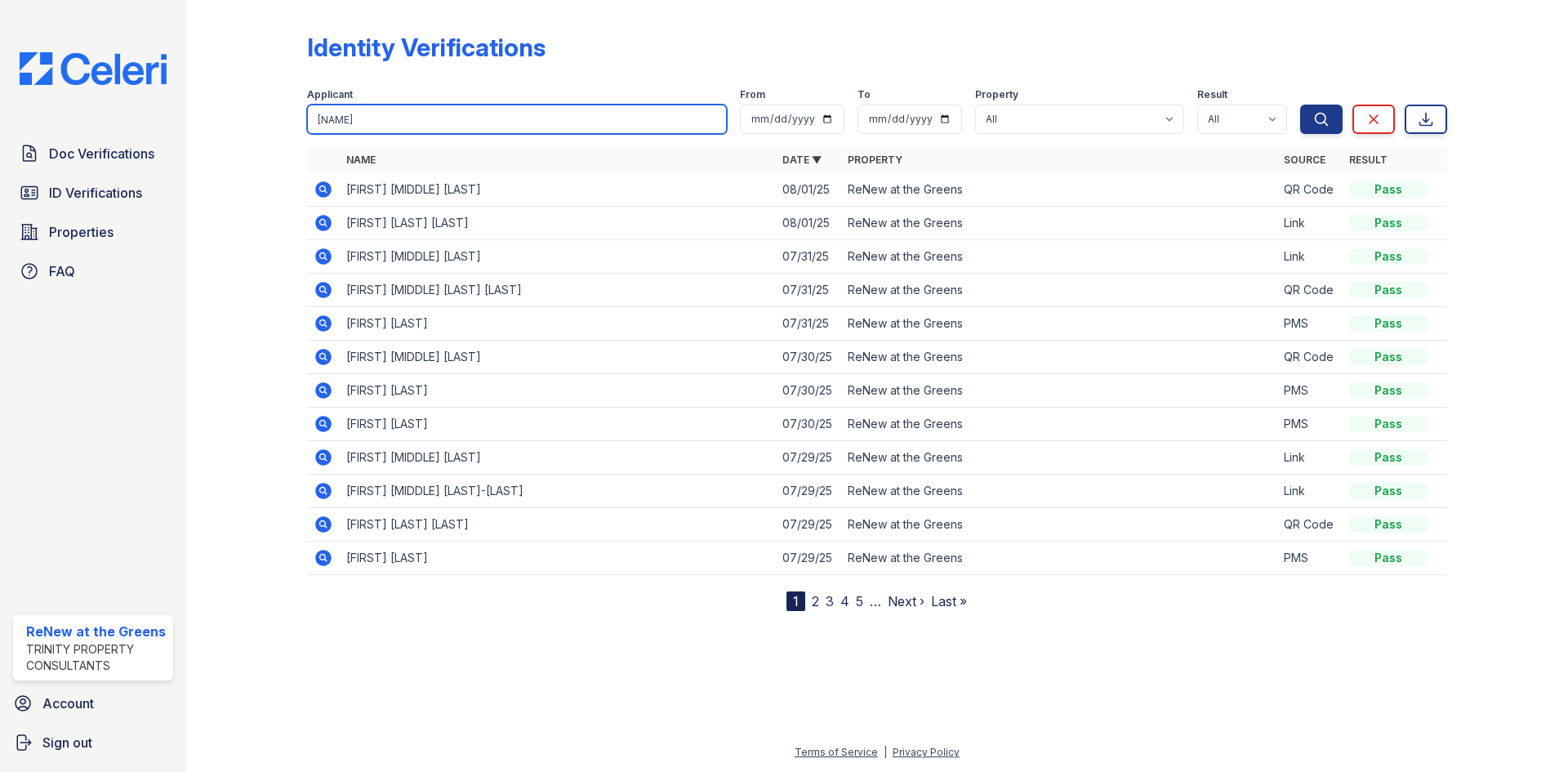 type on "alex" 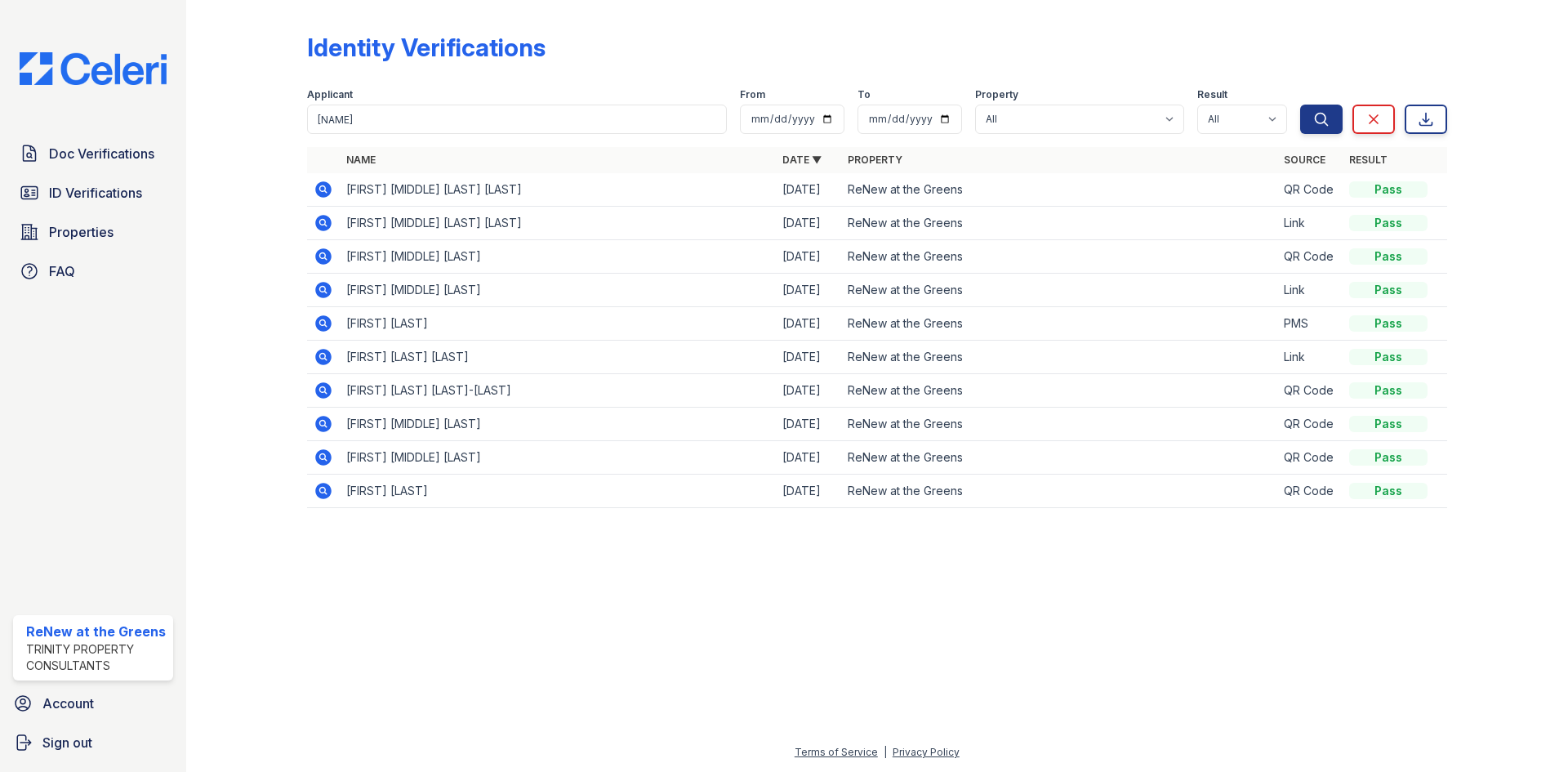 click 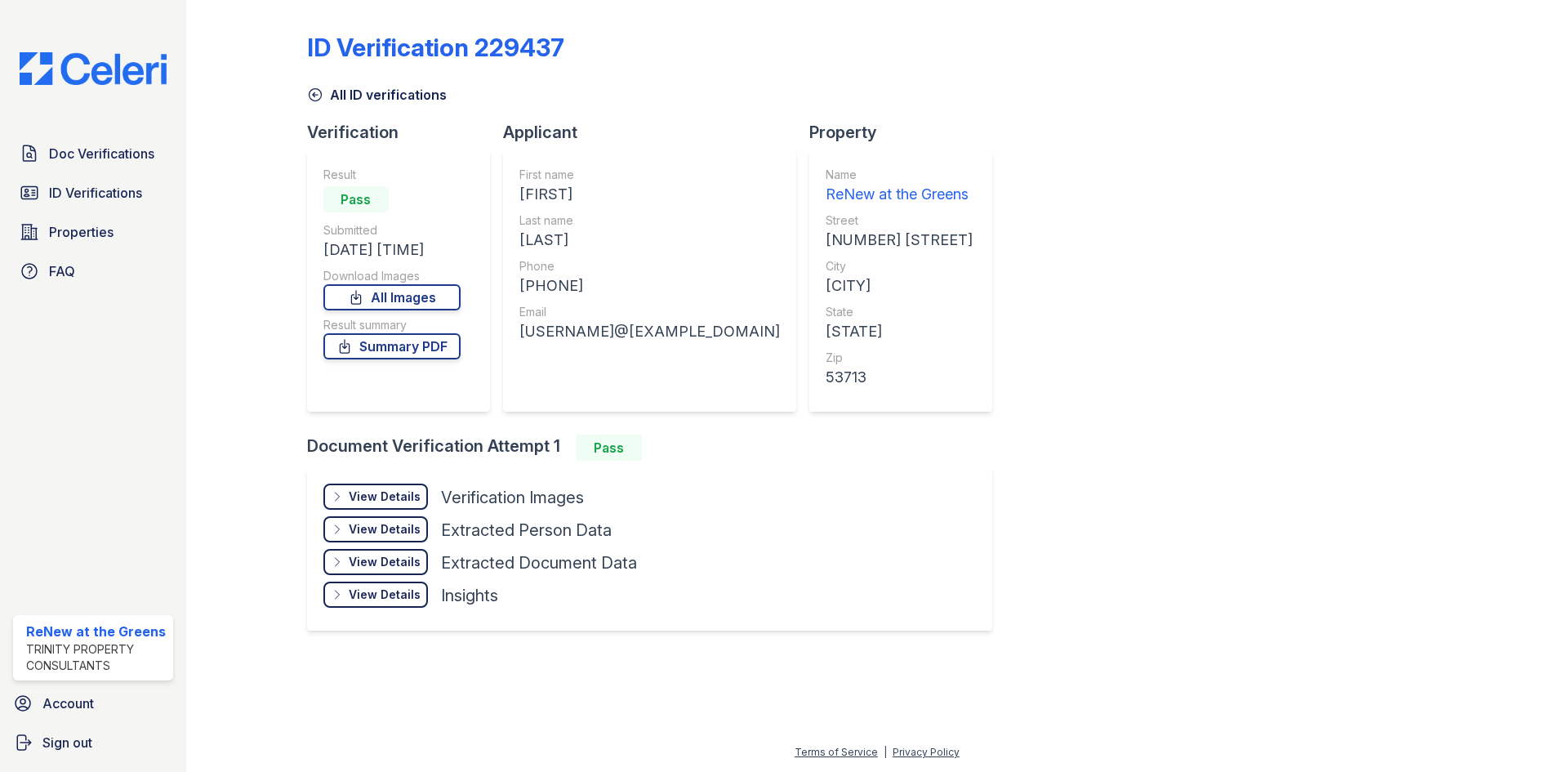 scroll, scrollTop: 0, scrollLeft: 0, axis: both 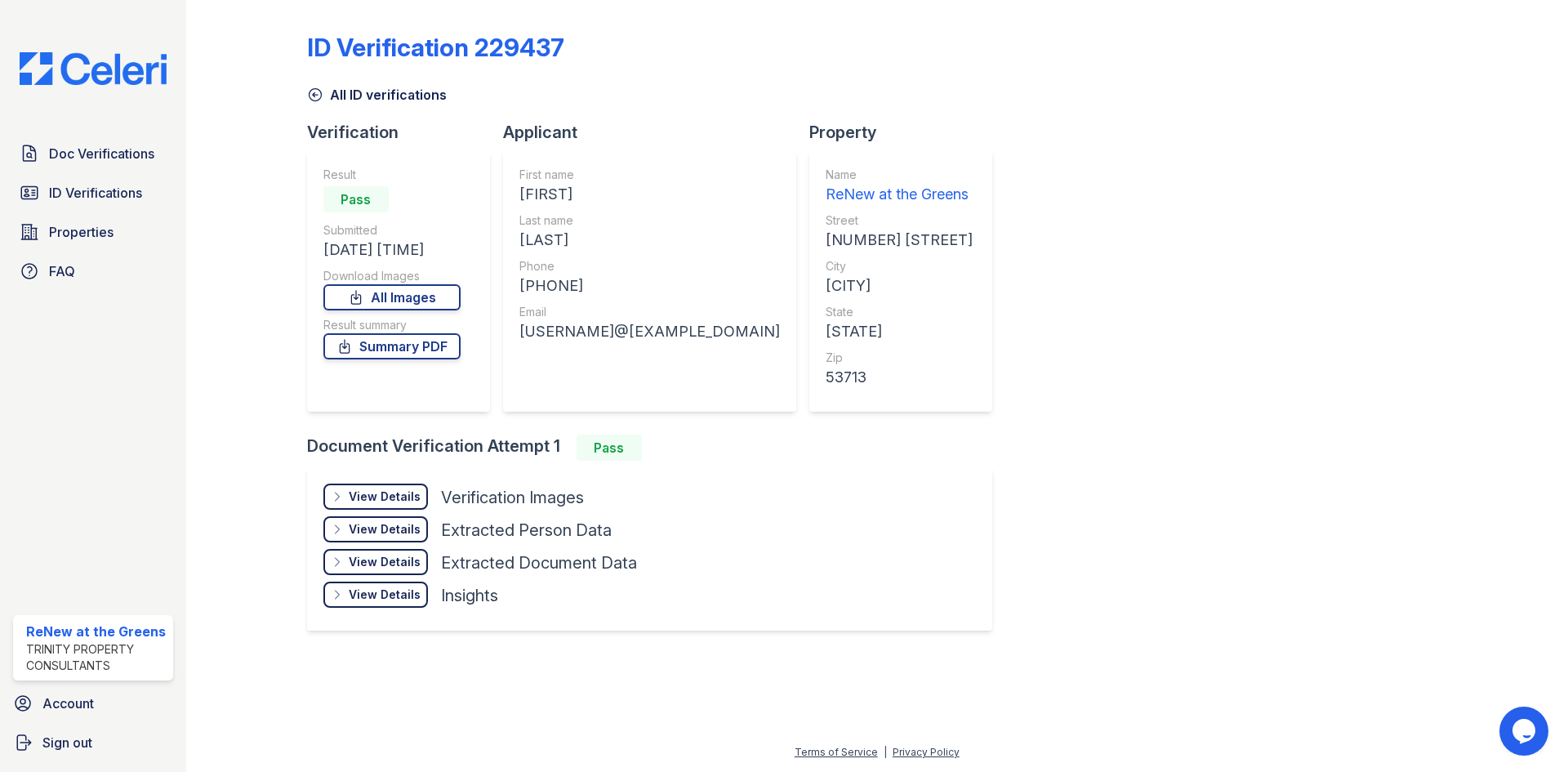 click on "View Details" at bounding box center (385, 497) 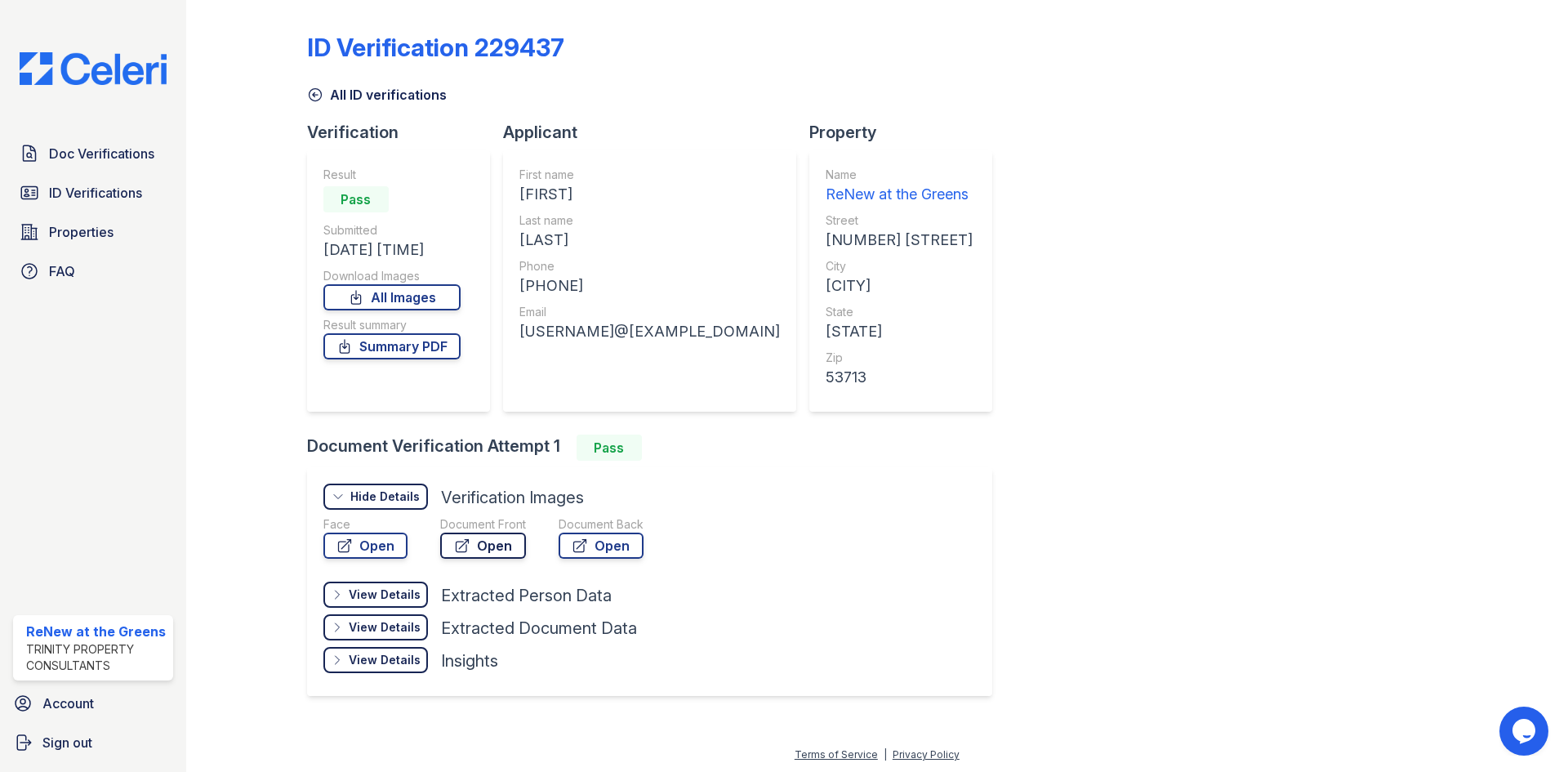 click on "Open" at bounding box center (483, 546) 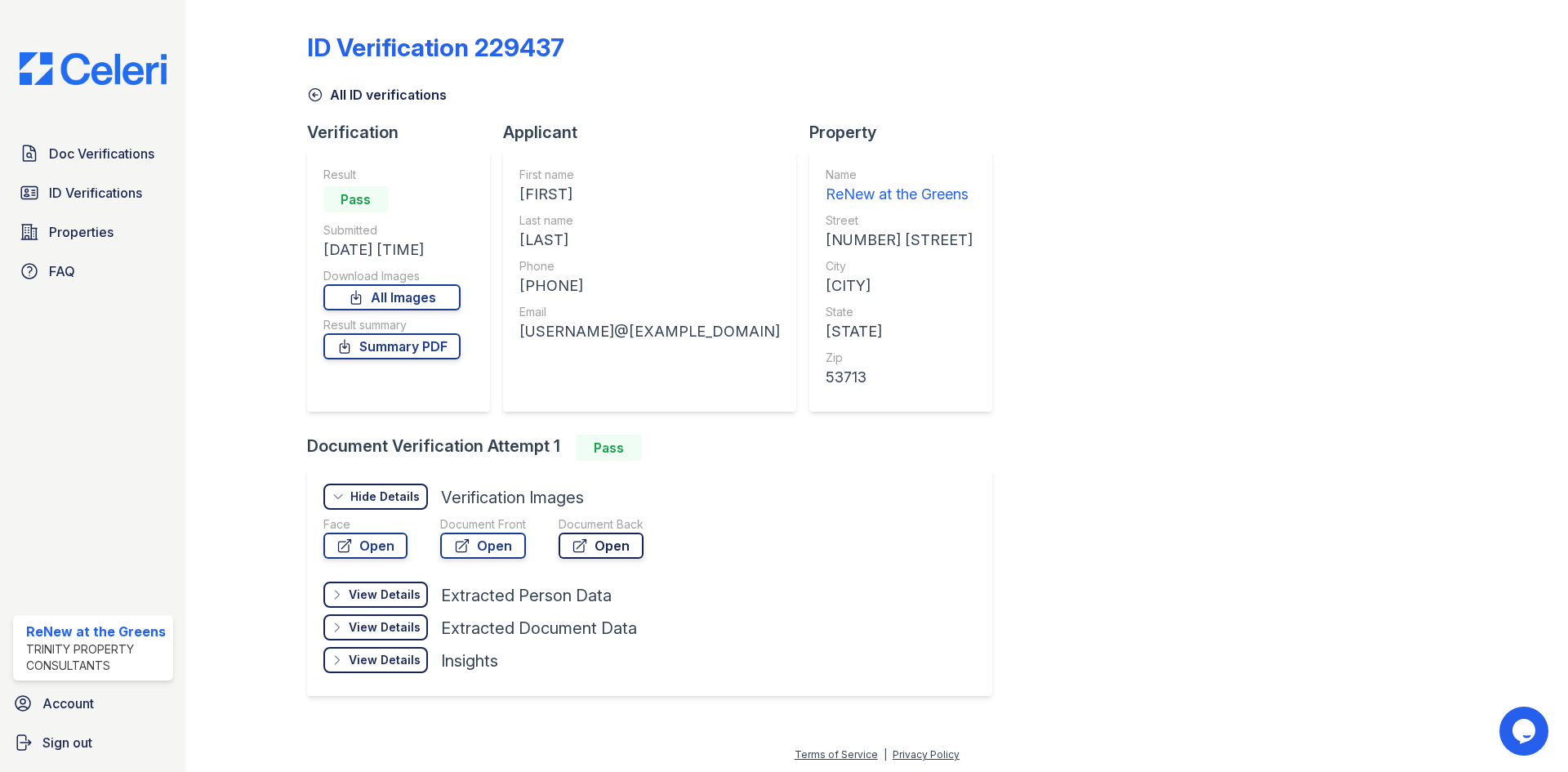click on "Open" at bounding box center [601, 546] 